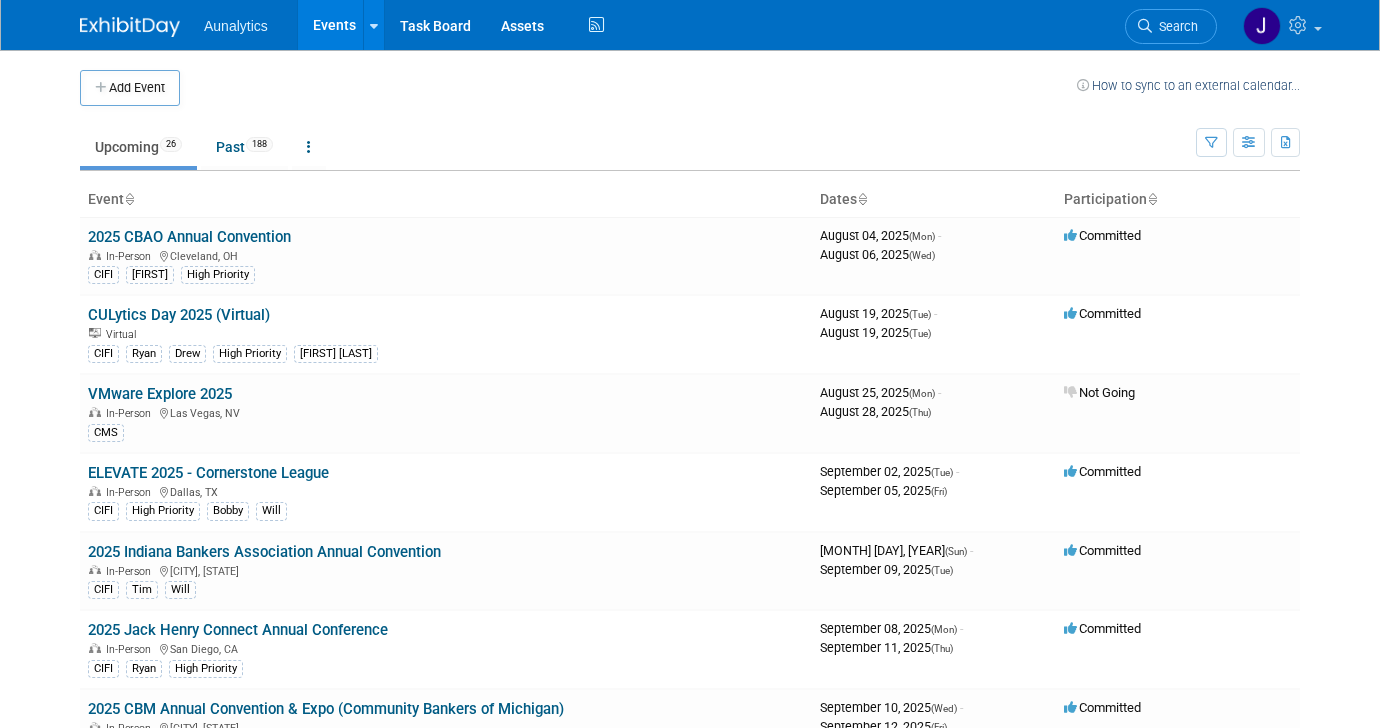 scroll, scrollTop: 1375, scrollLeft: 0, axis: vertical 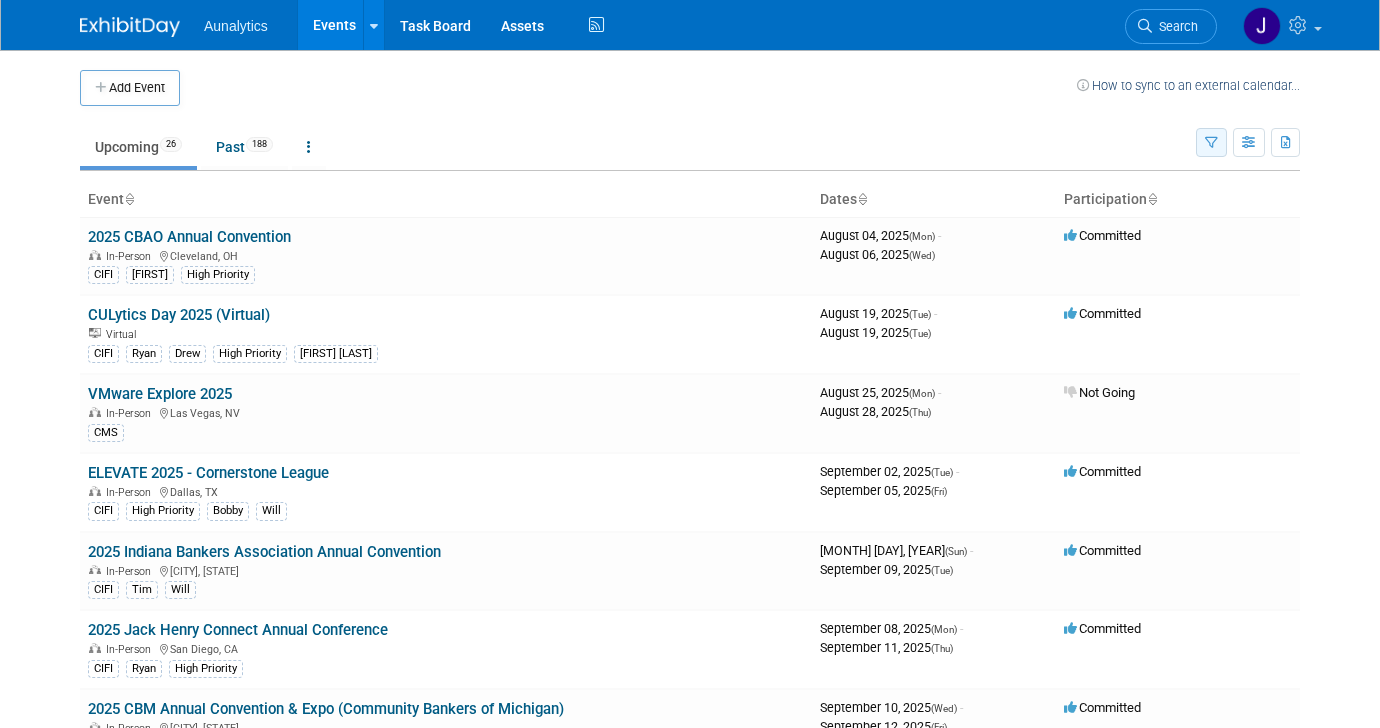 click at bounding box center [1211, 142] 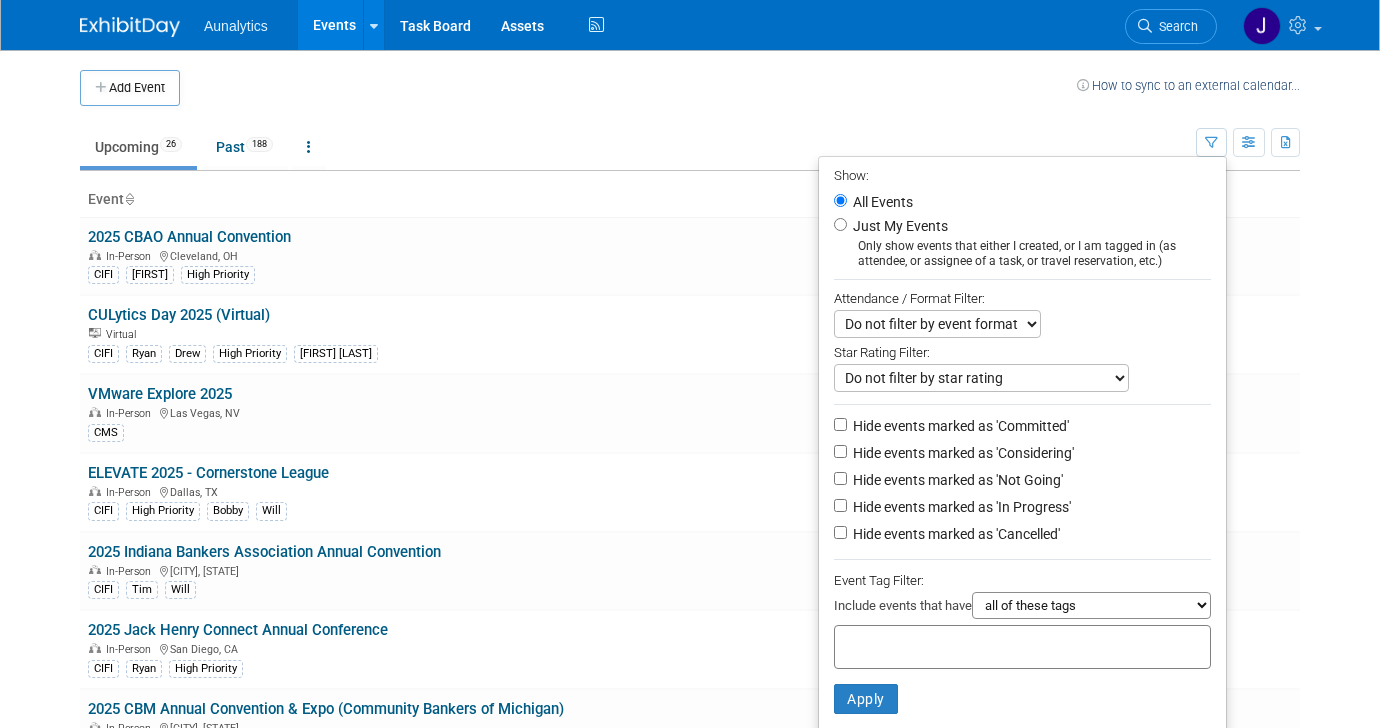 click on "Hide events marked as 'Not Going'" at bounding box center (956, 480) 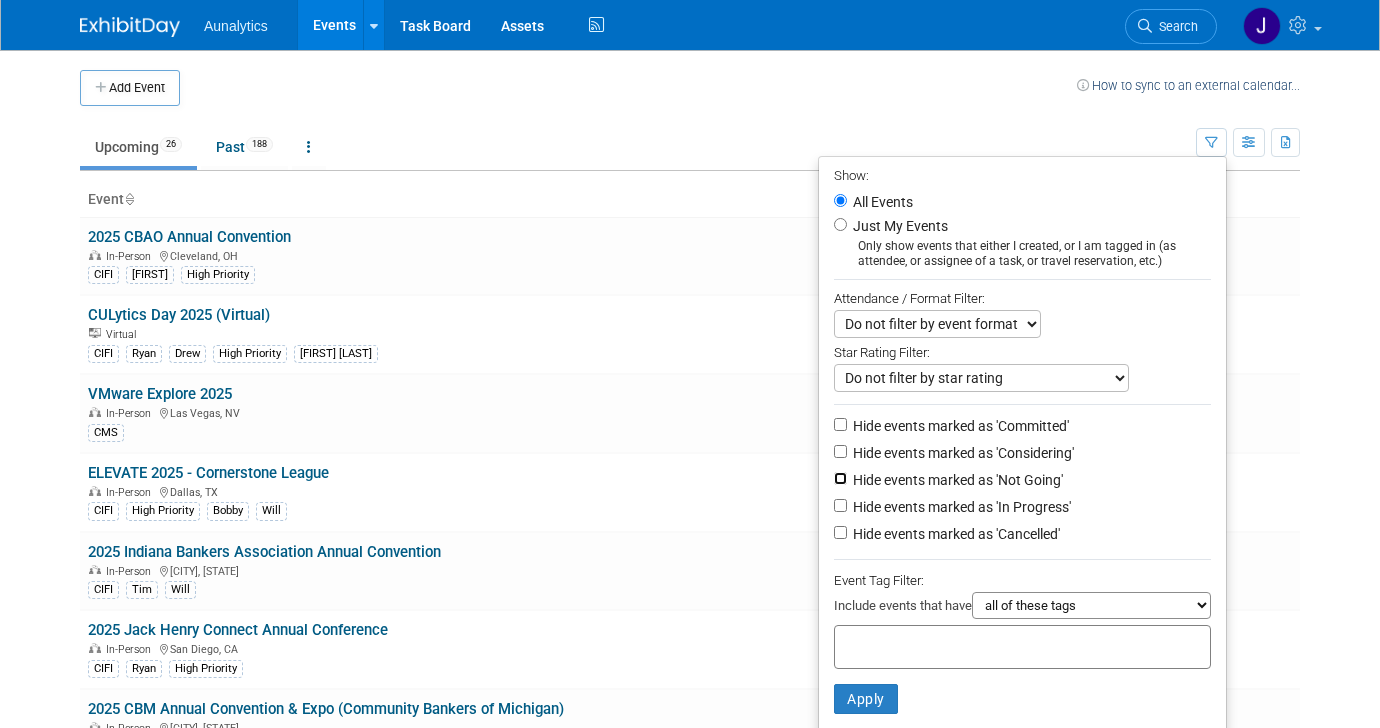 click on "Hide events marked as 'Not Going'" at bounding box center (840, 478) 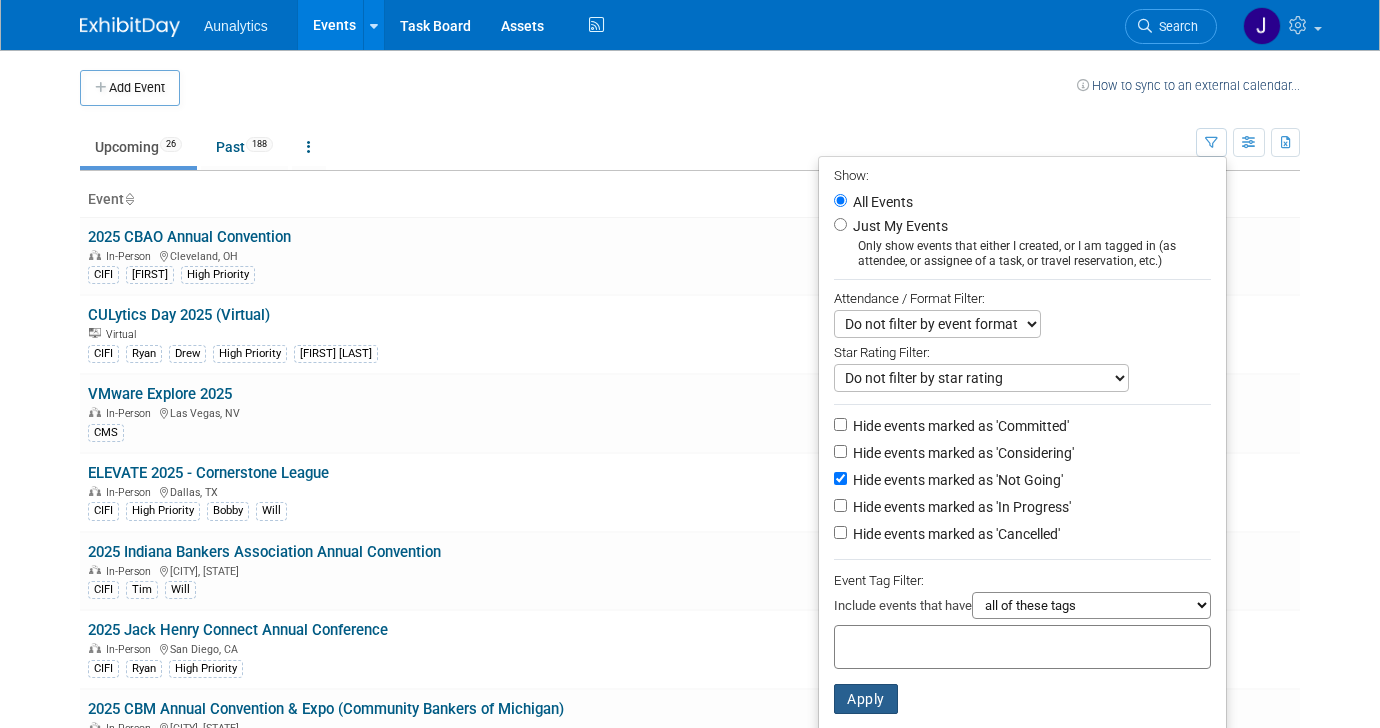 click on "Apply" at bounding box center [866, 699] 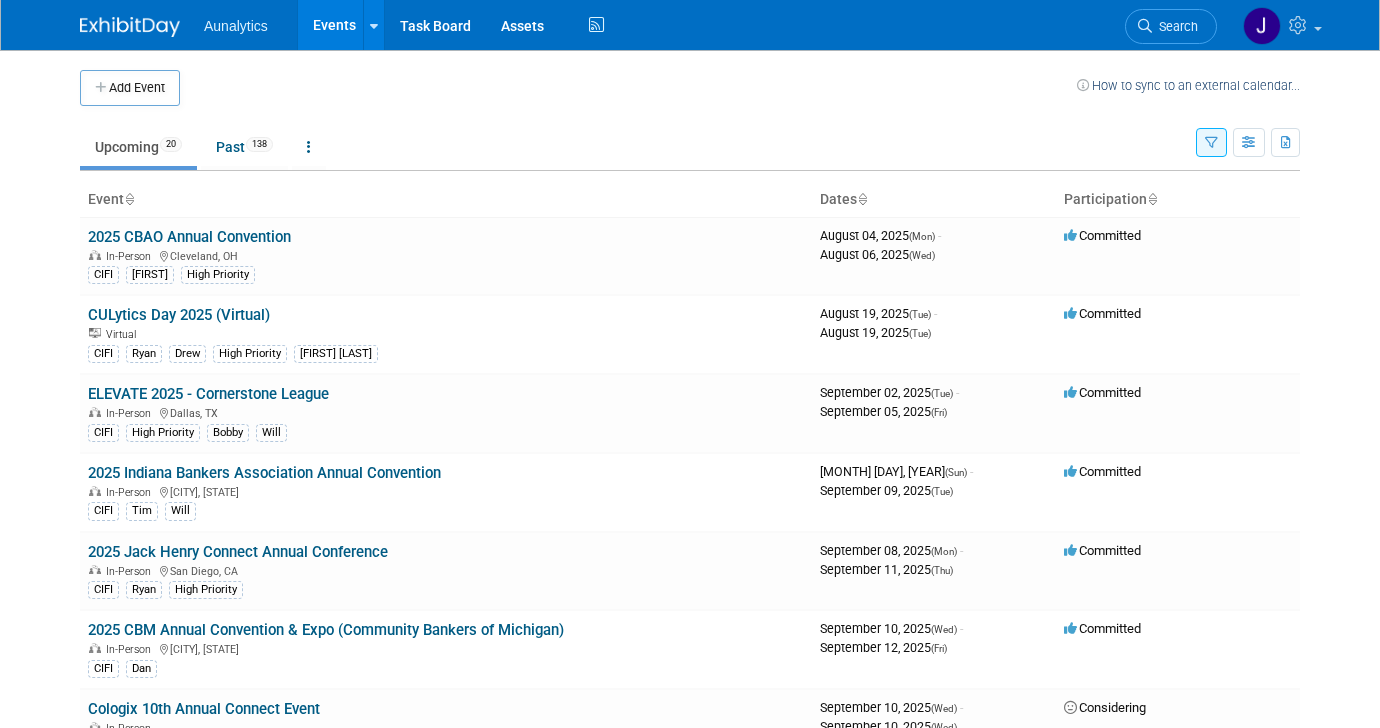 scroll, scrollTop: 0, scrollLeft: 0, axis: both 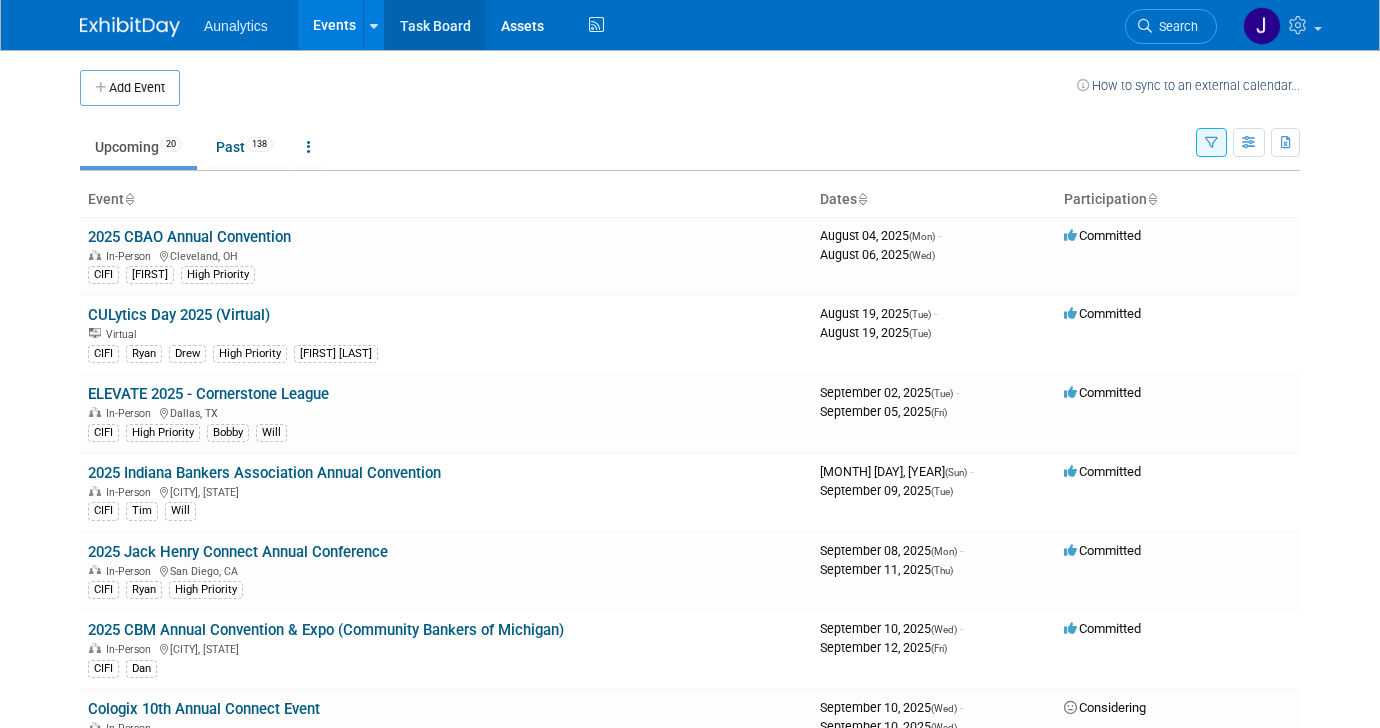 click on "Task Board" at bounding box center (435, 25) 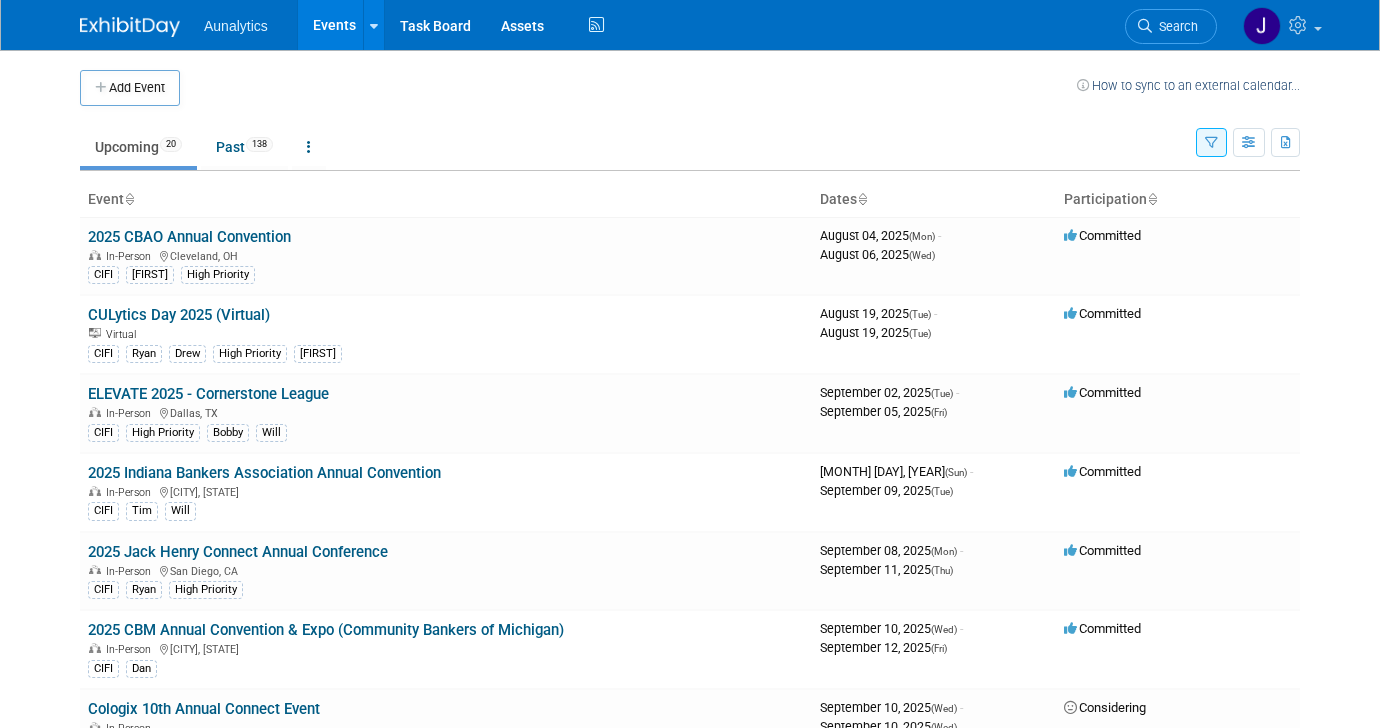 scroll, scrollTop: 0, scrollLeft: 0, axis: both 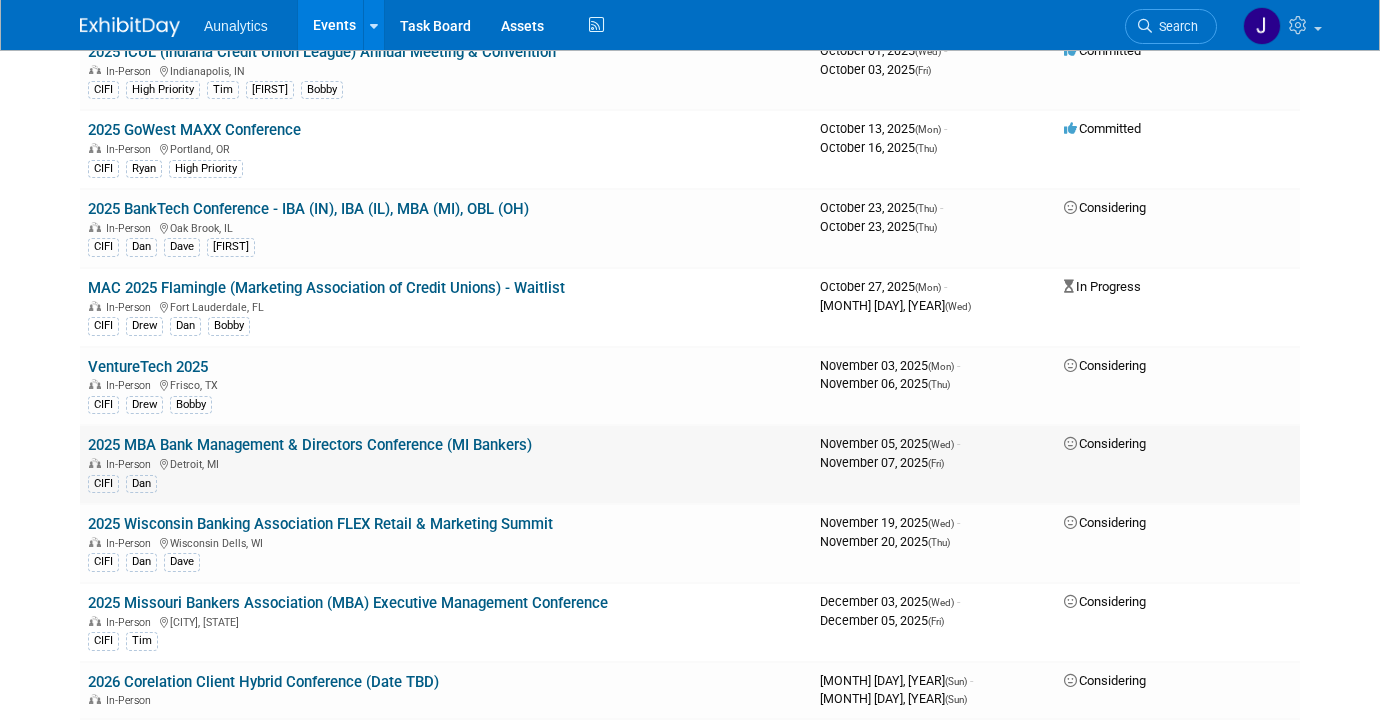 click on "[YEAR] MBA Bank Management & Directors Conference (MI Bankers)
In-Person
[CITY], [STATE]
CIFI
[NAME]" at bounding box center [446, 464] 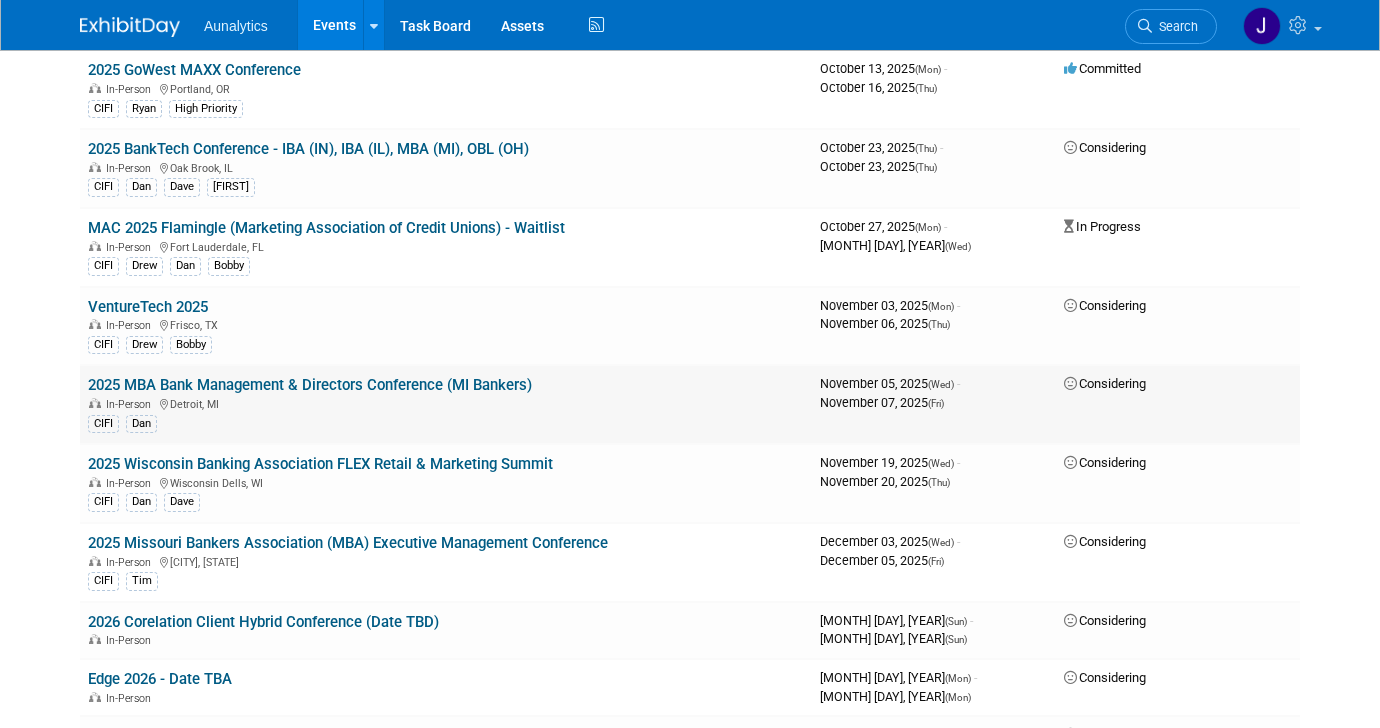scroll, scrollTop: 886, scrollLeft: 0, axis: vertical 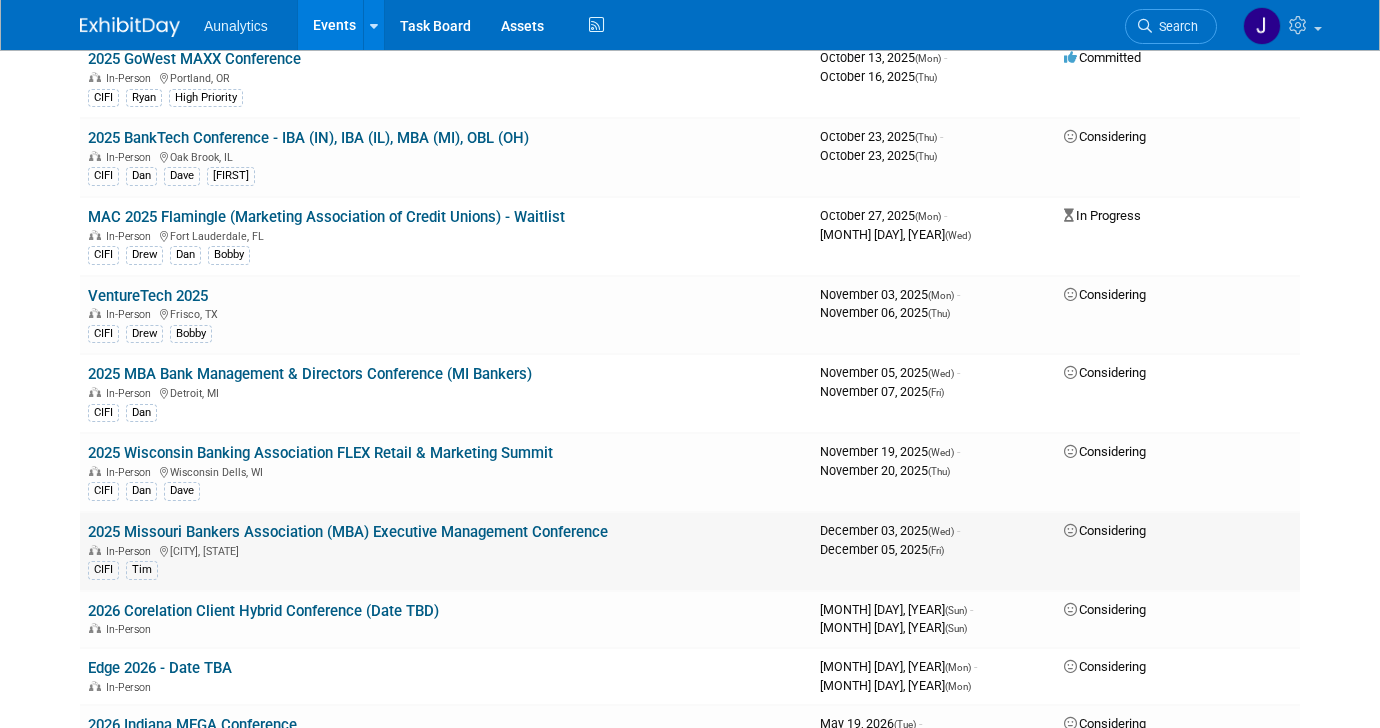 drag, startPoint x: 659, startPoint y: 534, endPoint x: 169, endPoint y: 514, distance: 490.408 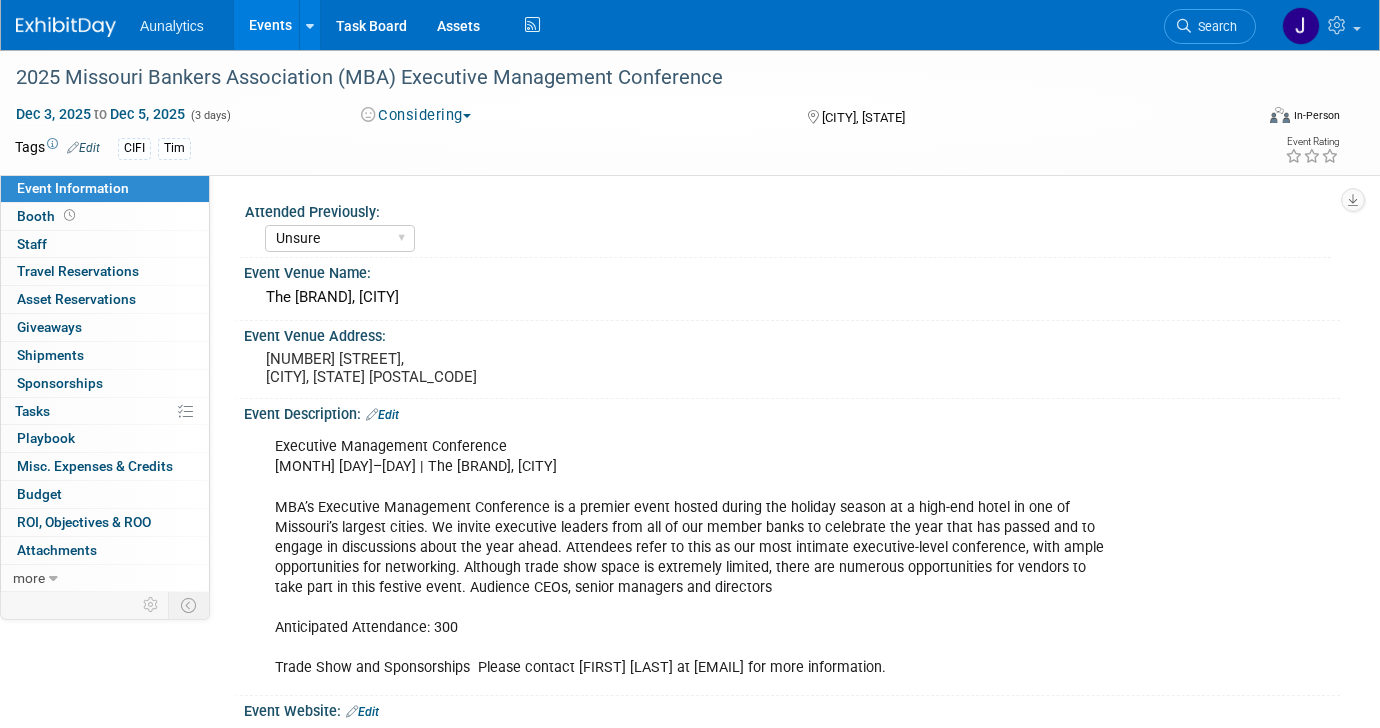select on "Unsure" 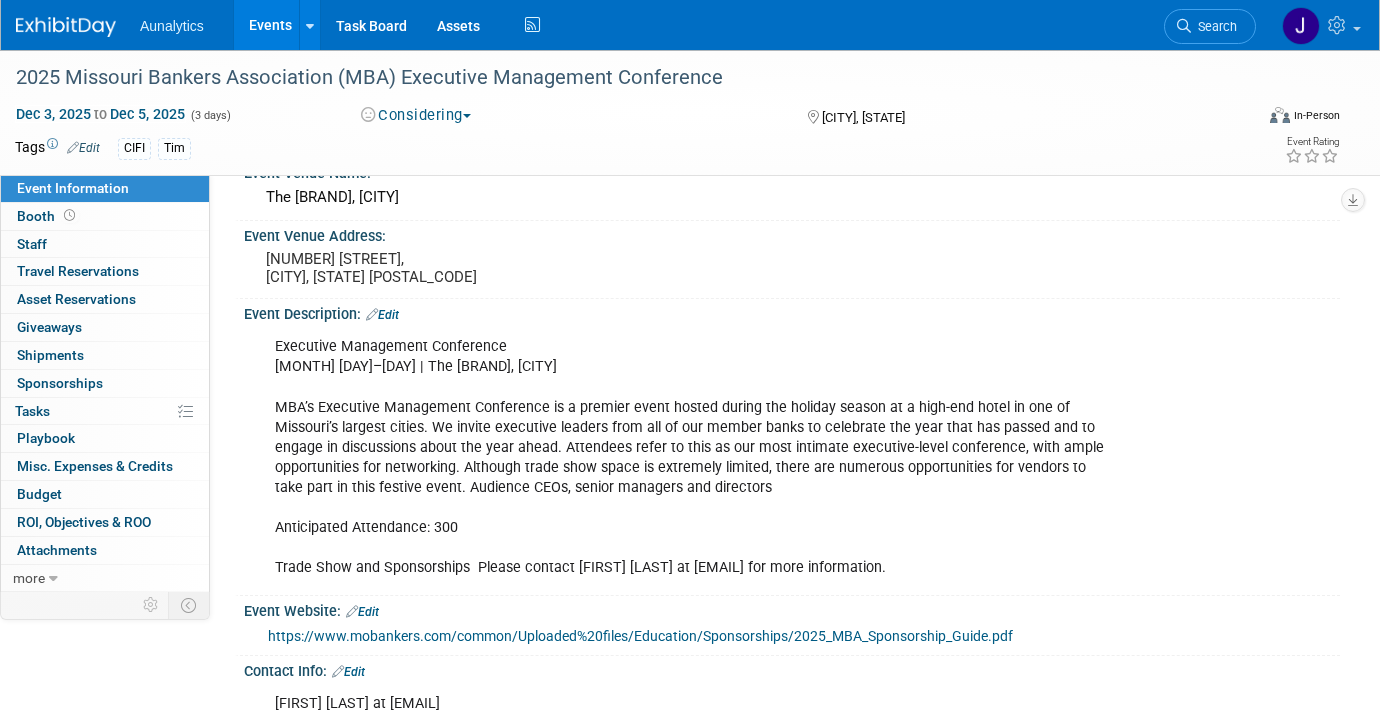 scroll, scrollTop: 109, scrollLeft: 0, axis: vertical 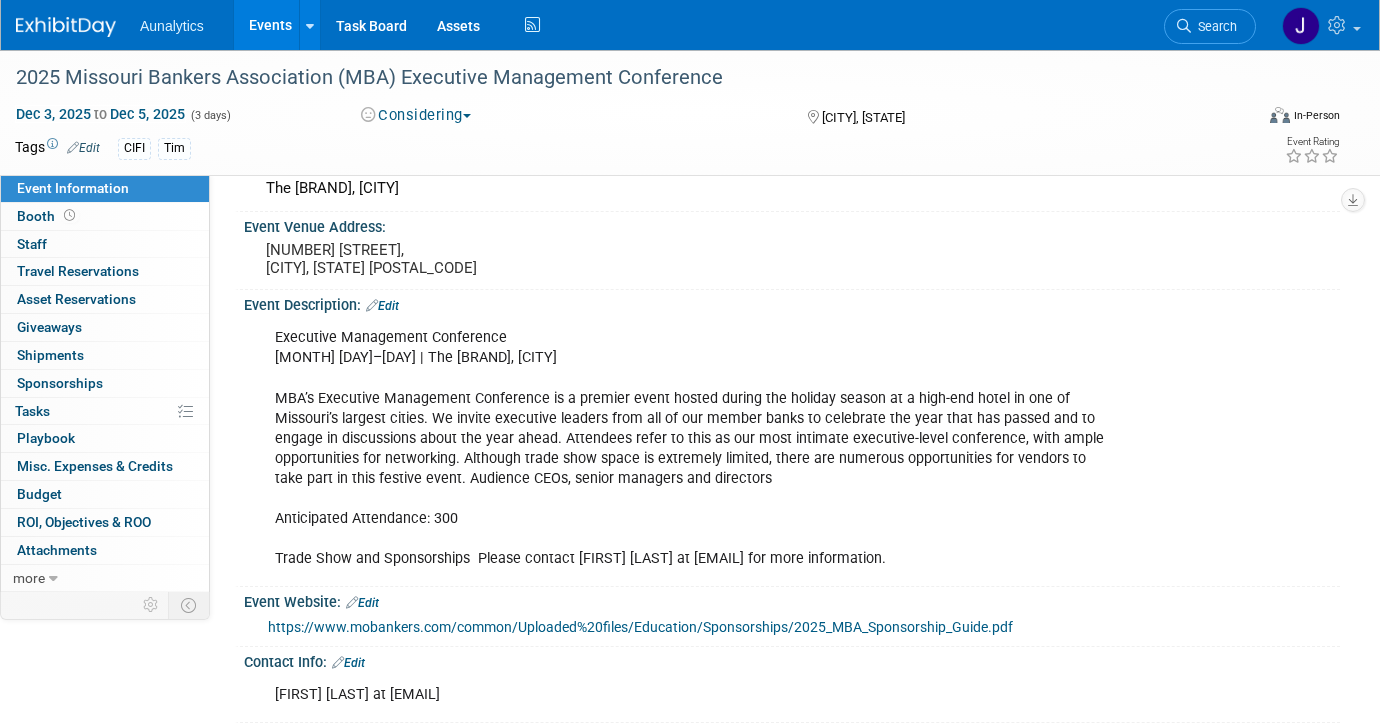 click on "https://www.mobankers.com/common/Uploaded%20files/Education/Sponsorships/2025_MBA_Sponsorship_Guide.pdf" at bounding box center [640, 627] 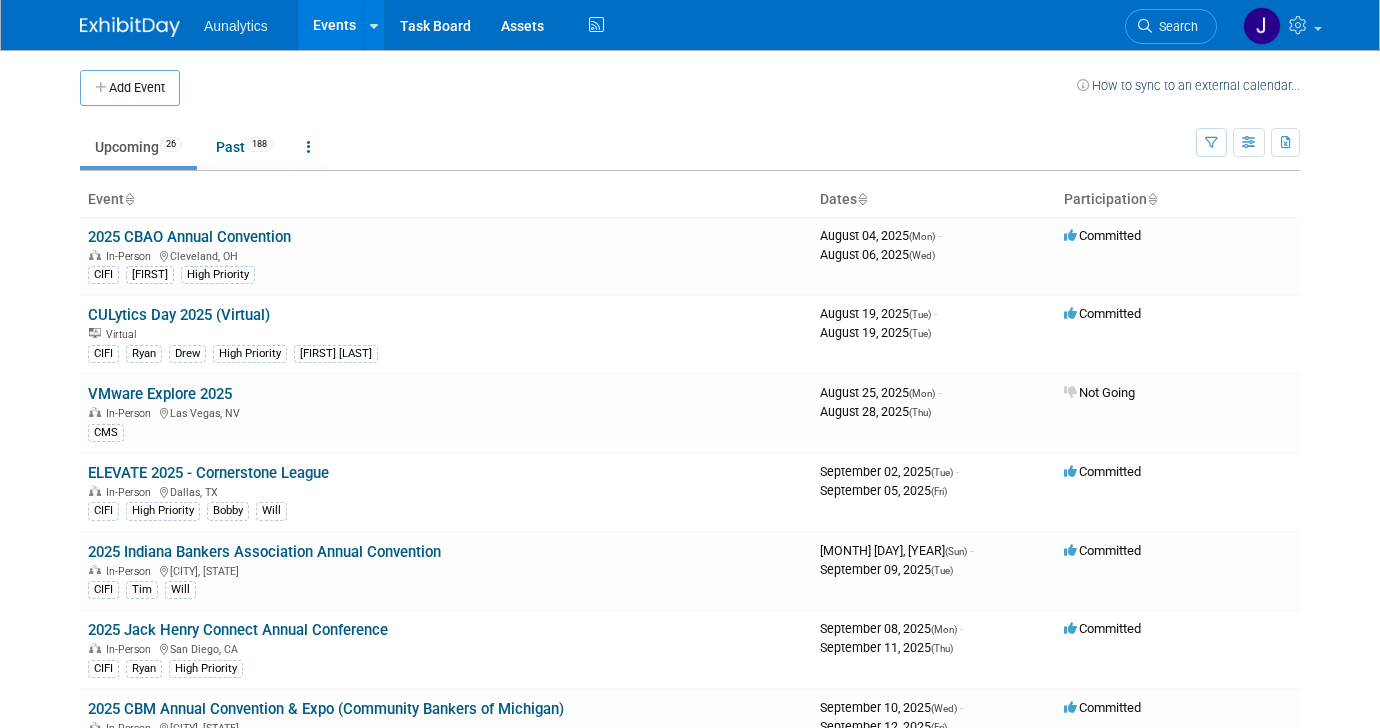 scroll, scrollTop: 0, scrollLeft: 0, axis: both 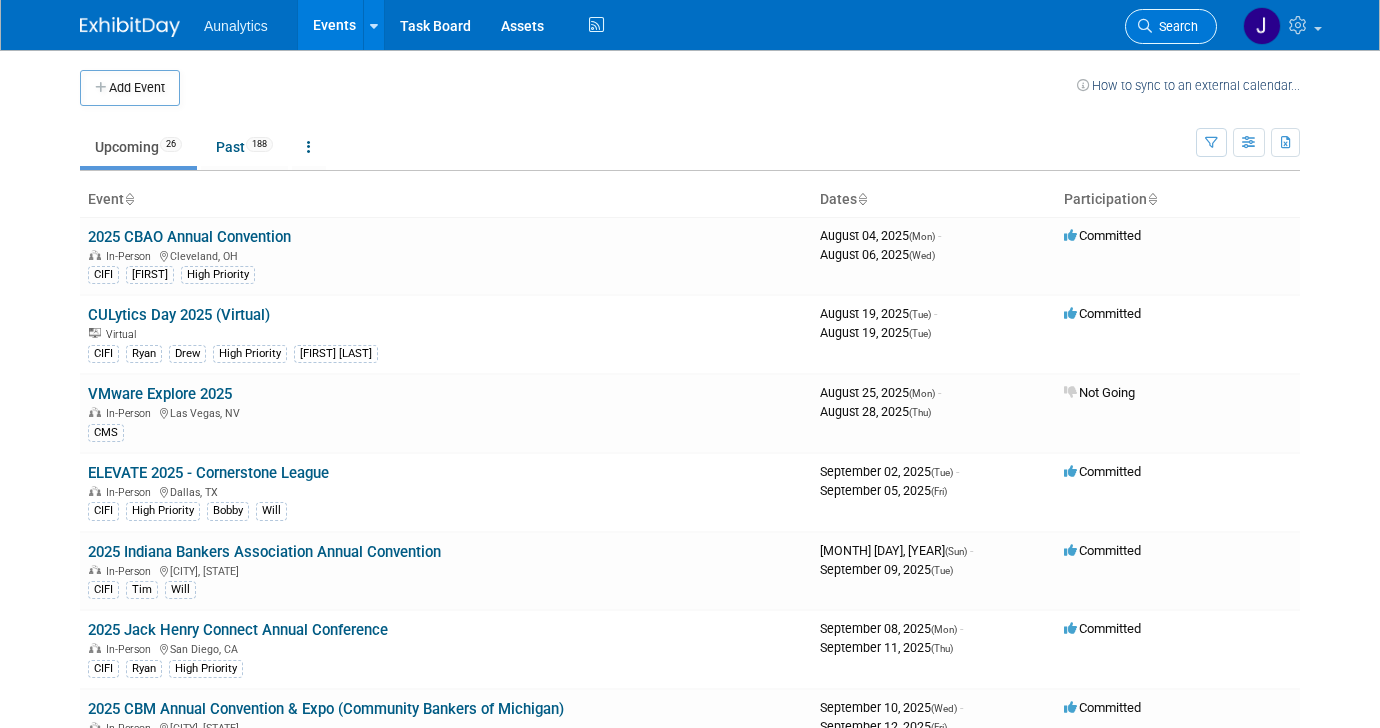 click on "Search" at bounding box center [1175, 26] 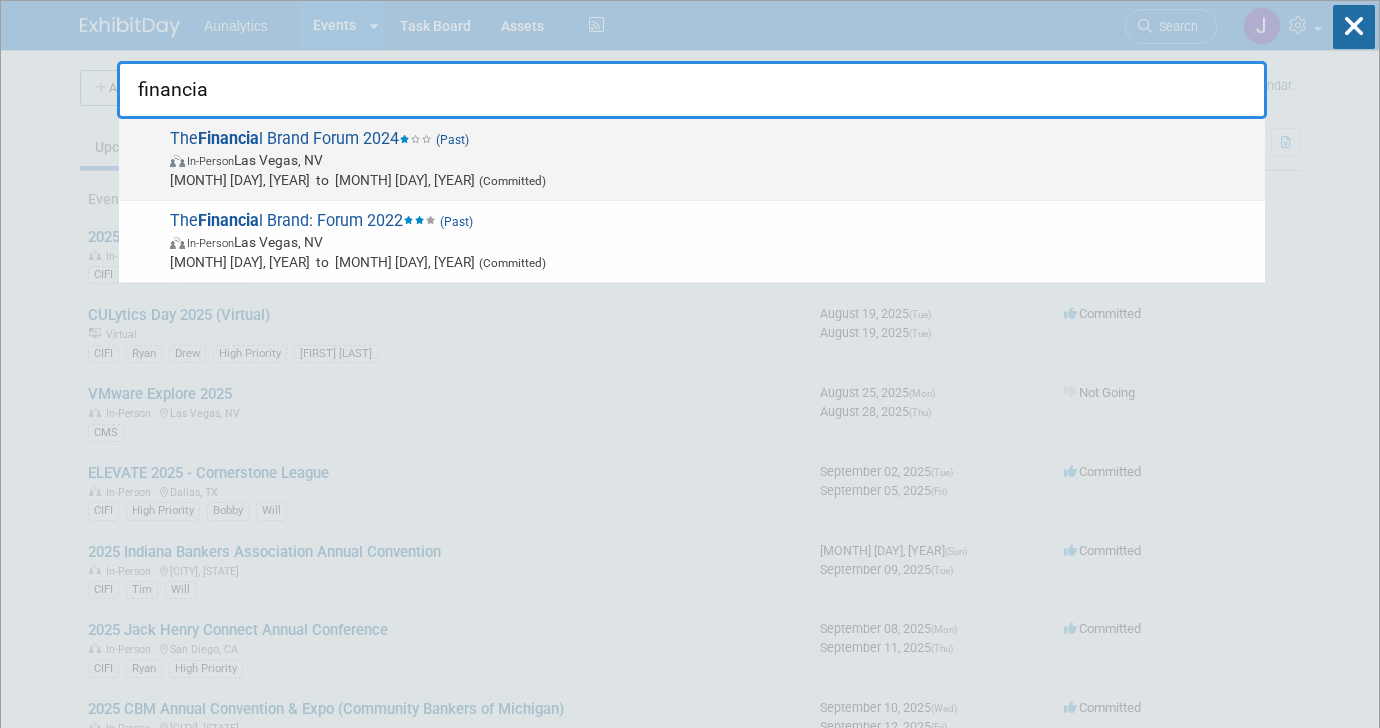 type on "financia" 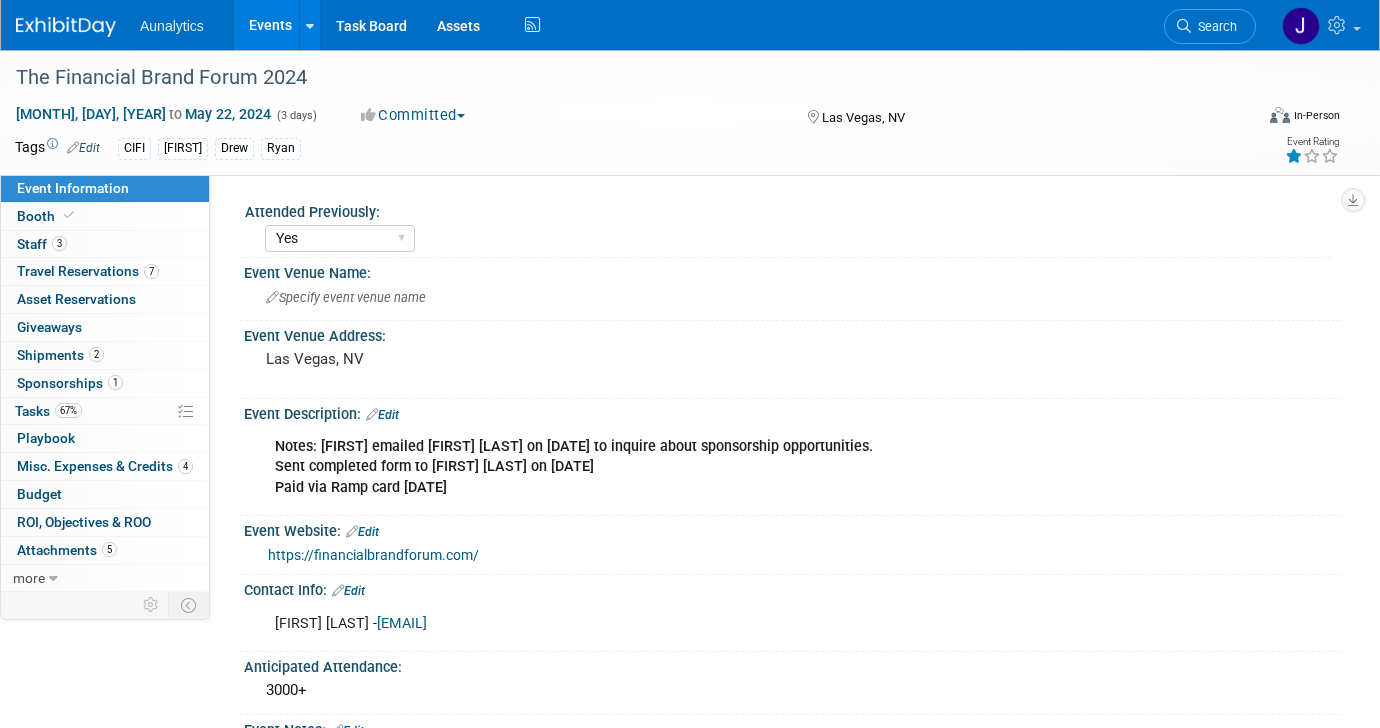 select on "Yes" 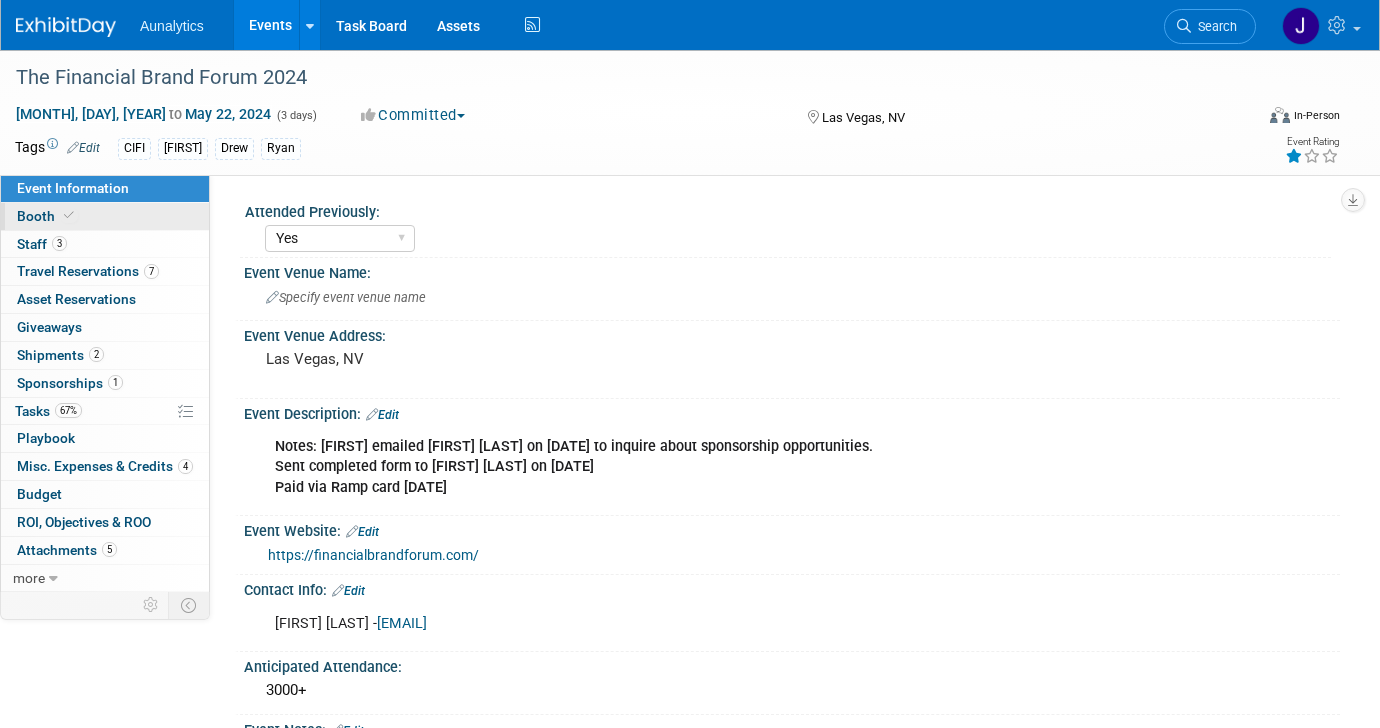 click on "Booth" at bounding box center [105, 216] 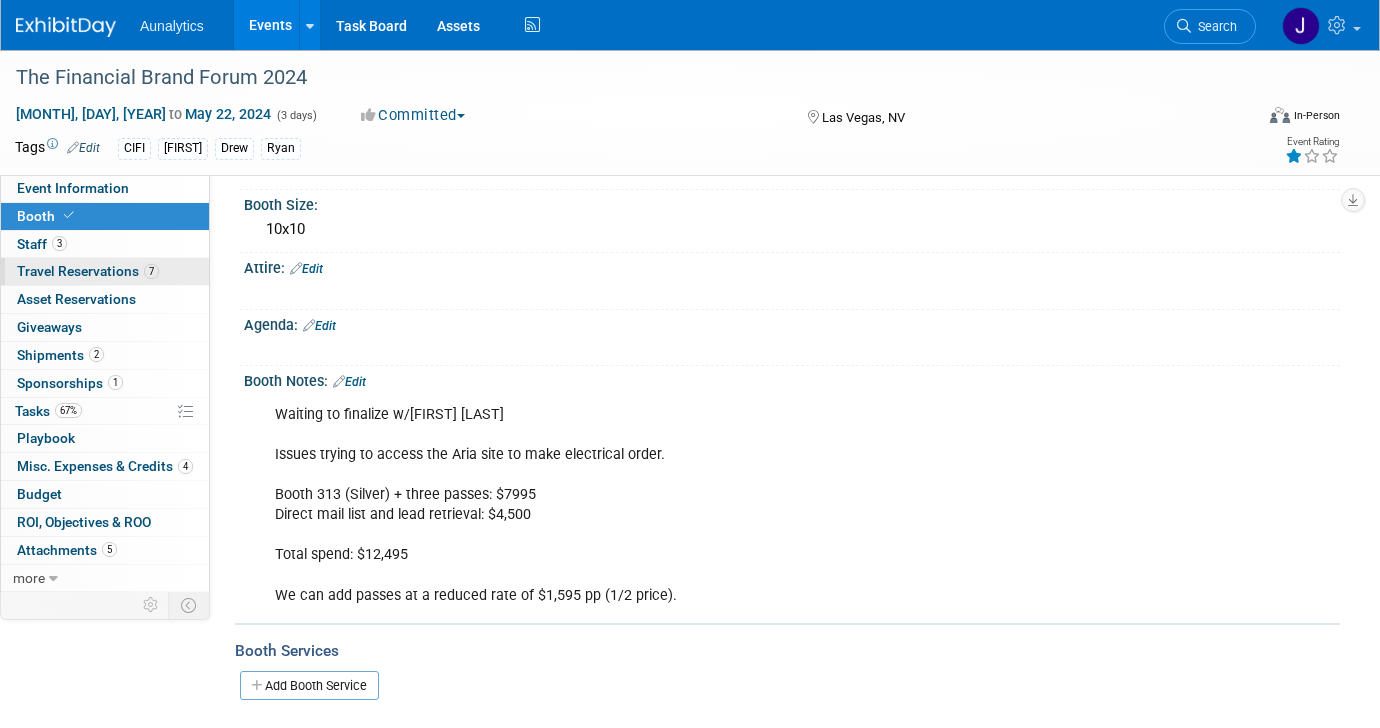 scroll, scrollTop: 155, scrollLeft: 0, axis: vertical 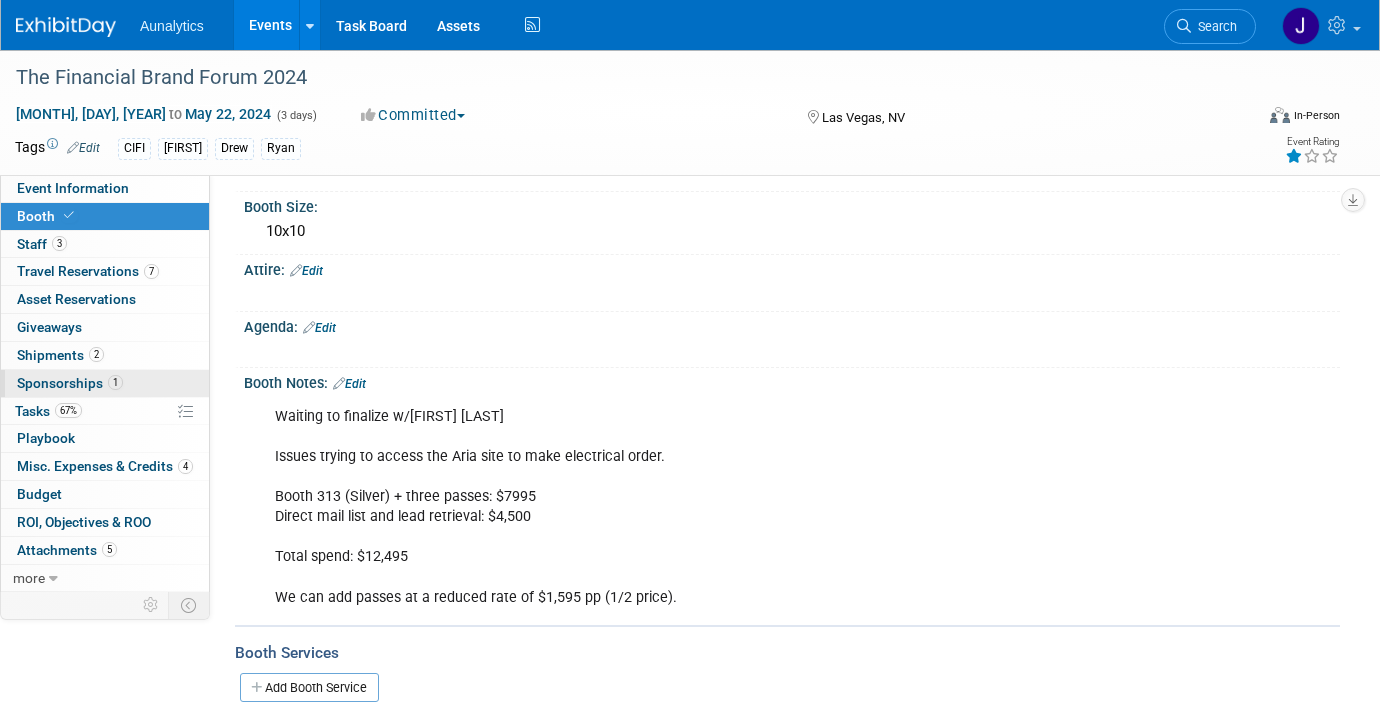 click on "Sponsorships 1" at bounding box center (70, 383) 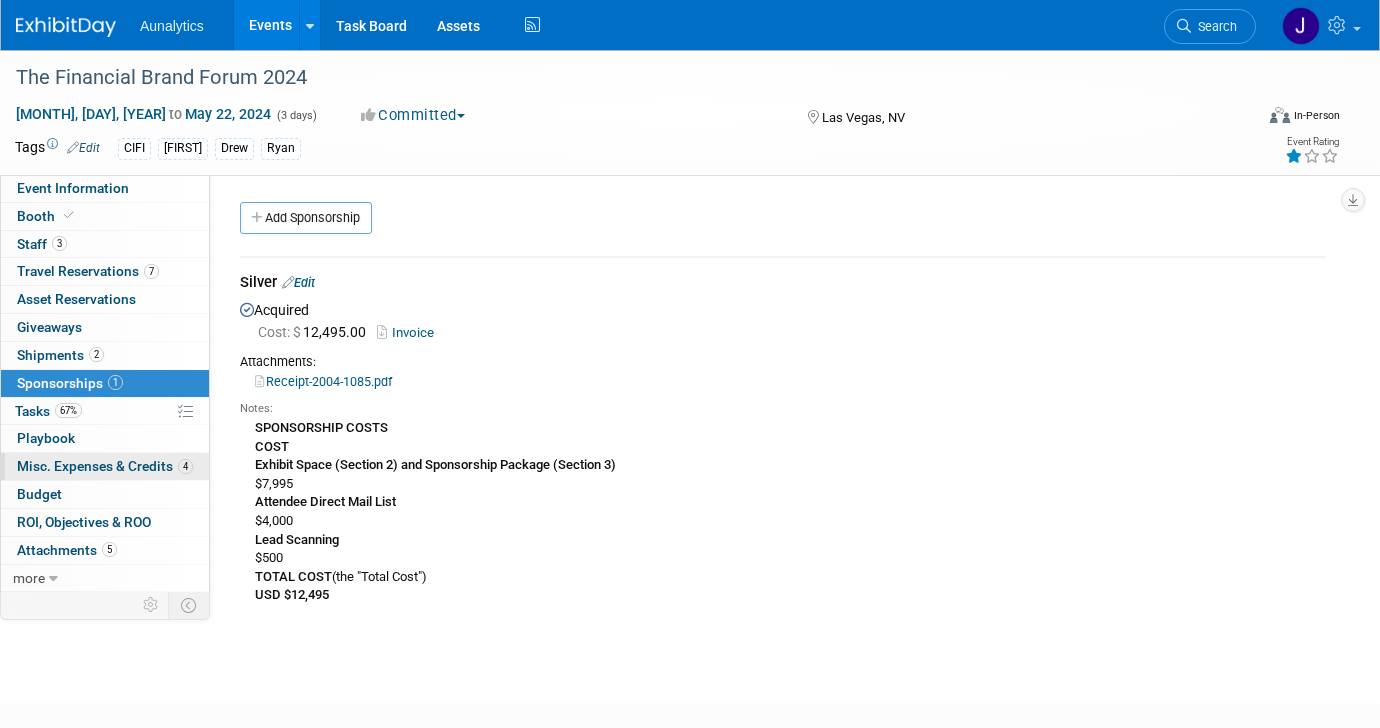 click on "Misc. Expenses & Credits 4" at bounding box center (105, 466) 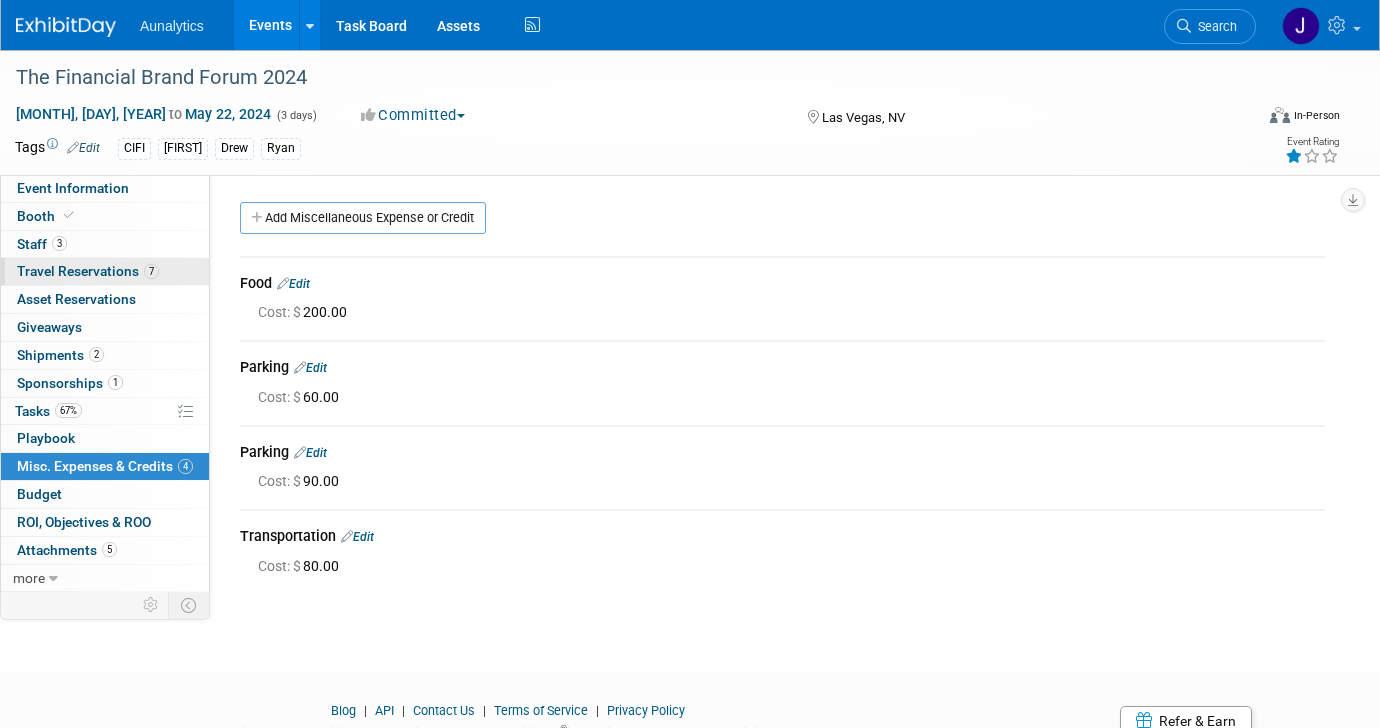click on "7" at bounding box center [151, 271] 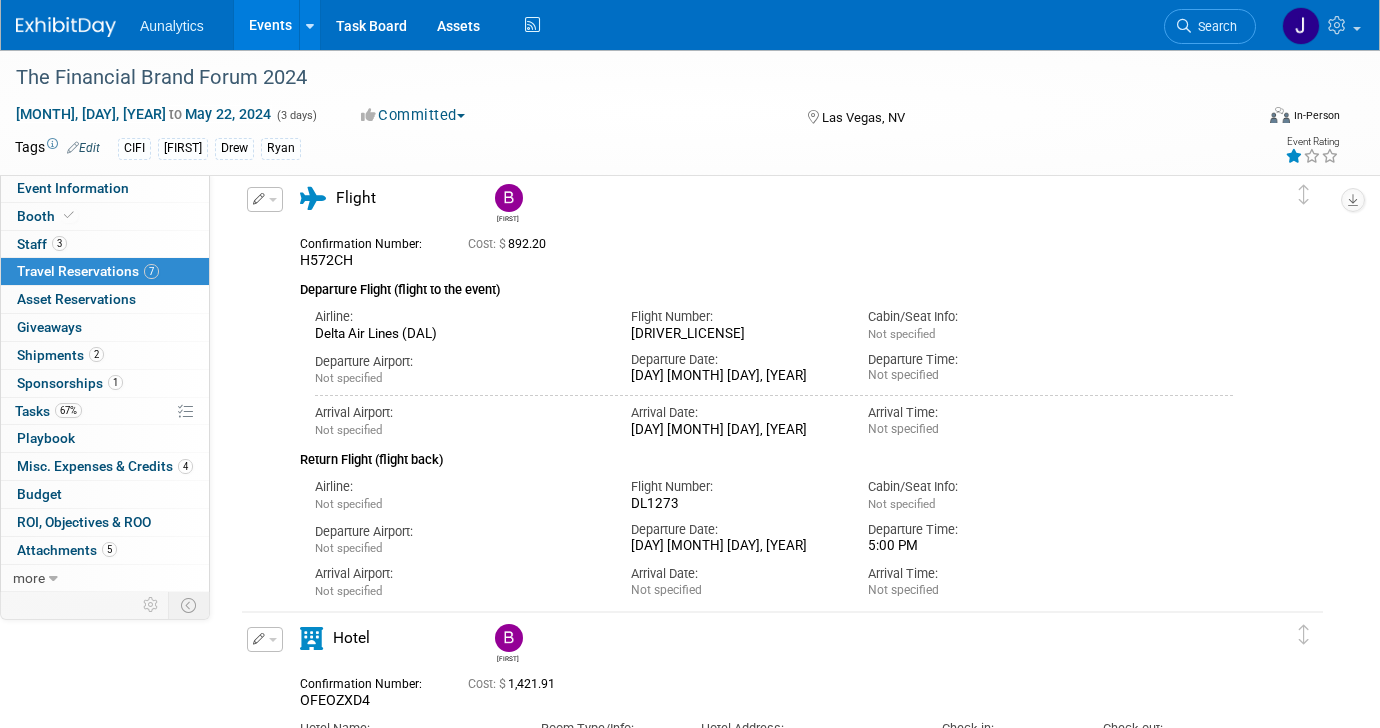 scroll, scrollTop: 602, scrollLeft: 0, axis: vertical 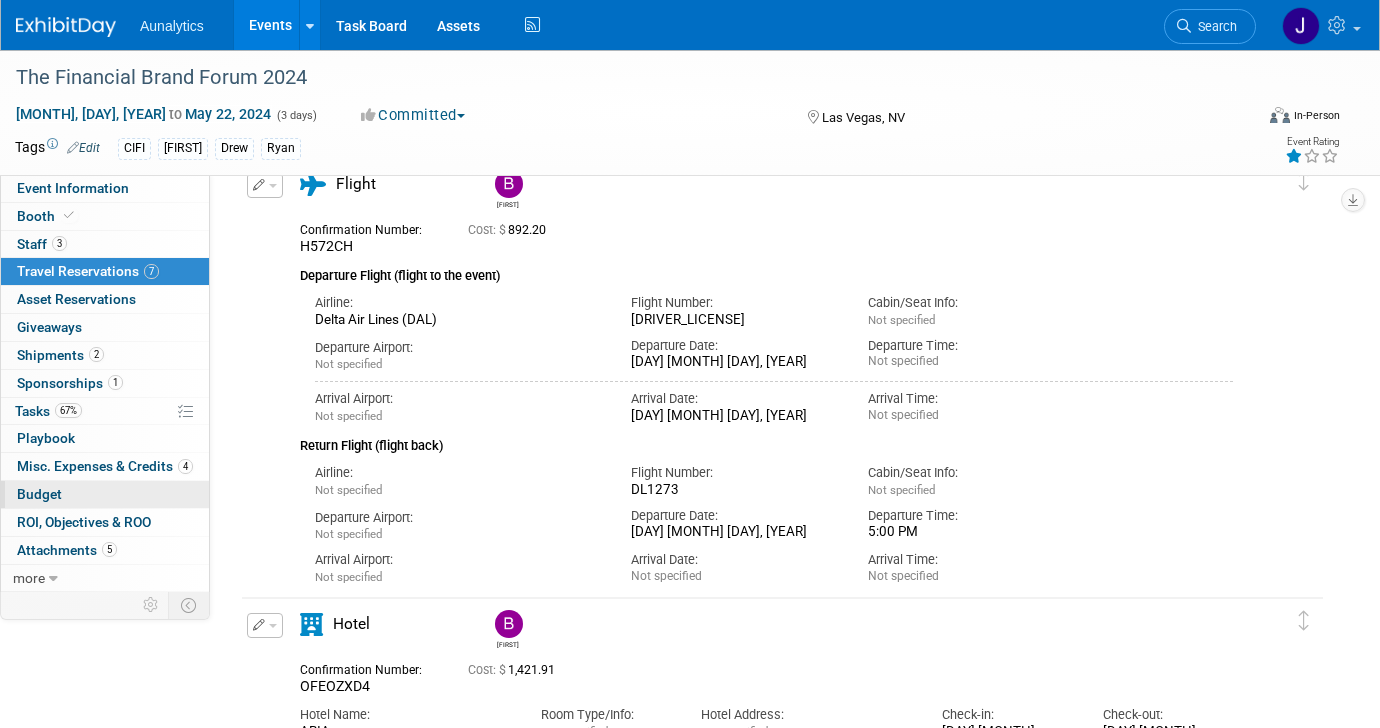 click on "Budget" at bounding box center (105, 494) 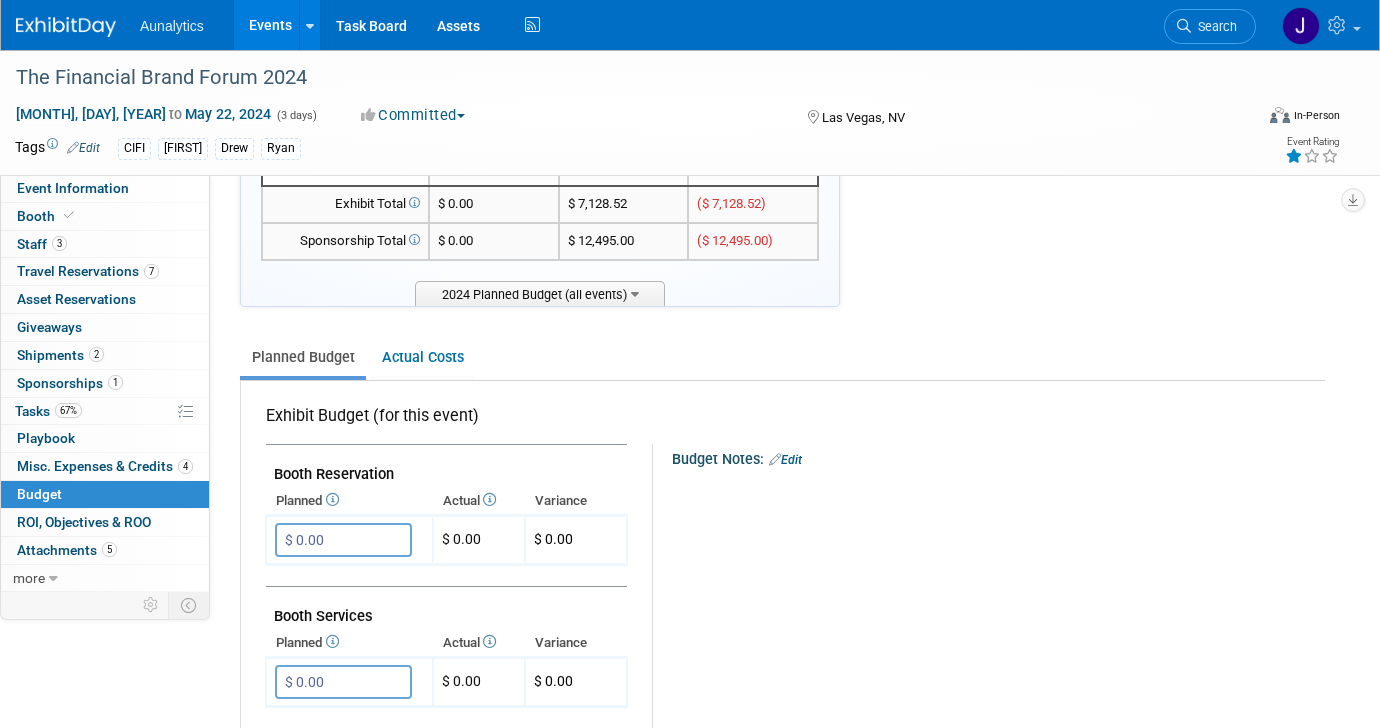 scroll, scrollTop: 0, scrollLeft: 0, axis: both 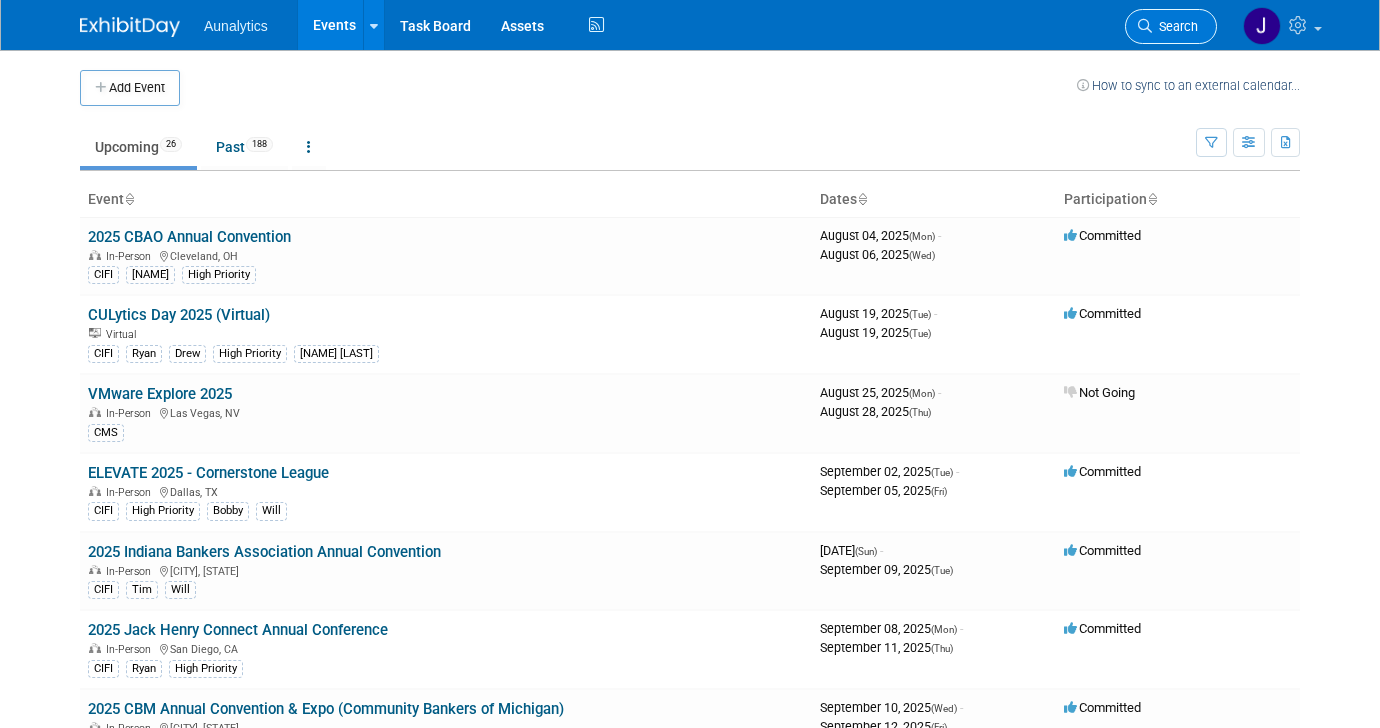 click on "Search" at bounding box center [1175, 26] 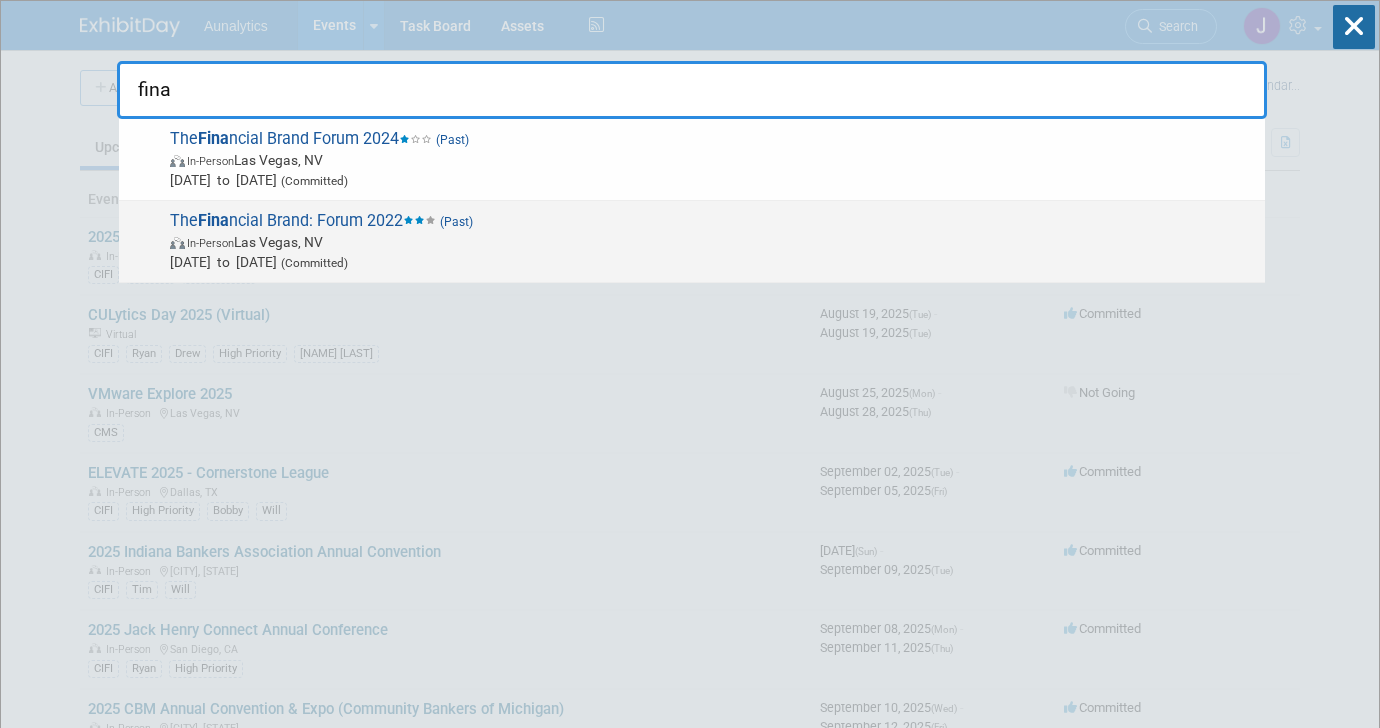 type on "fina" 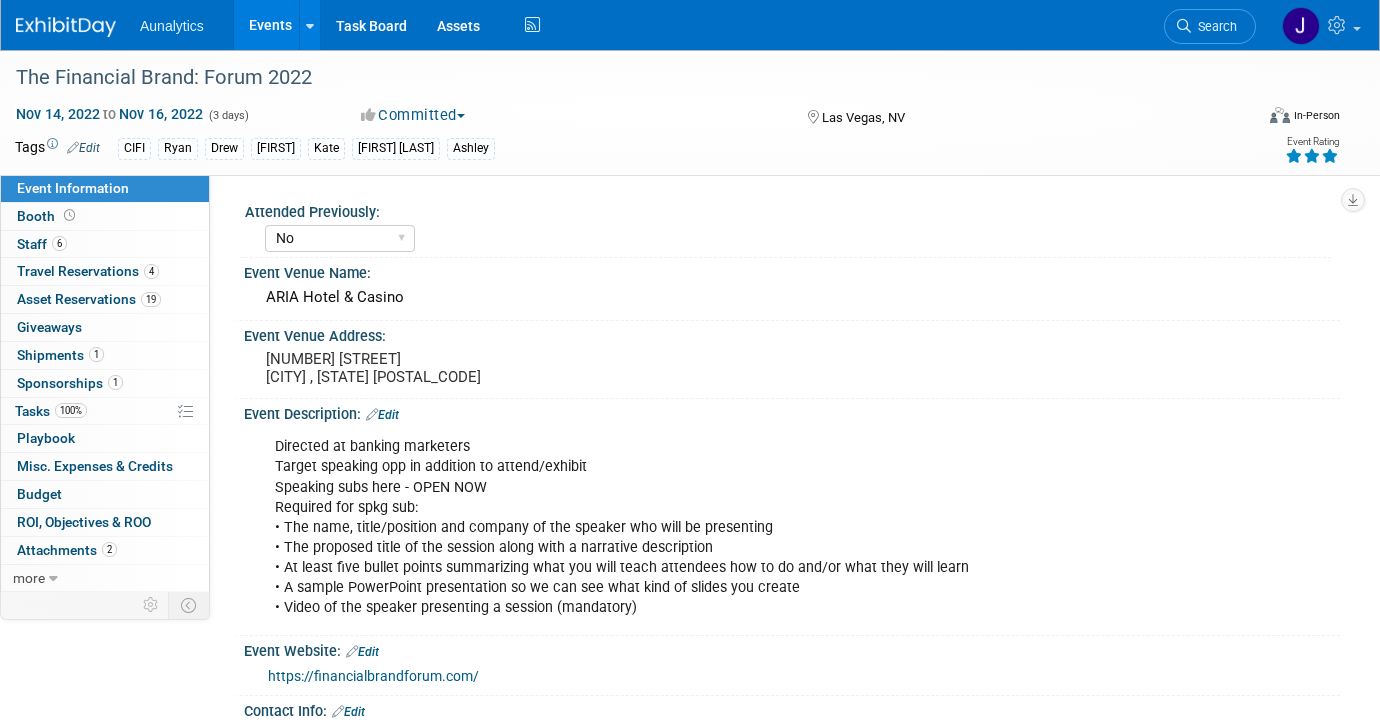 select on "No" 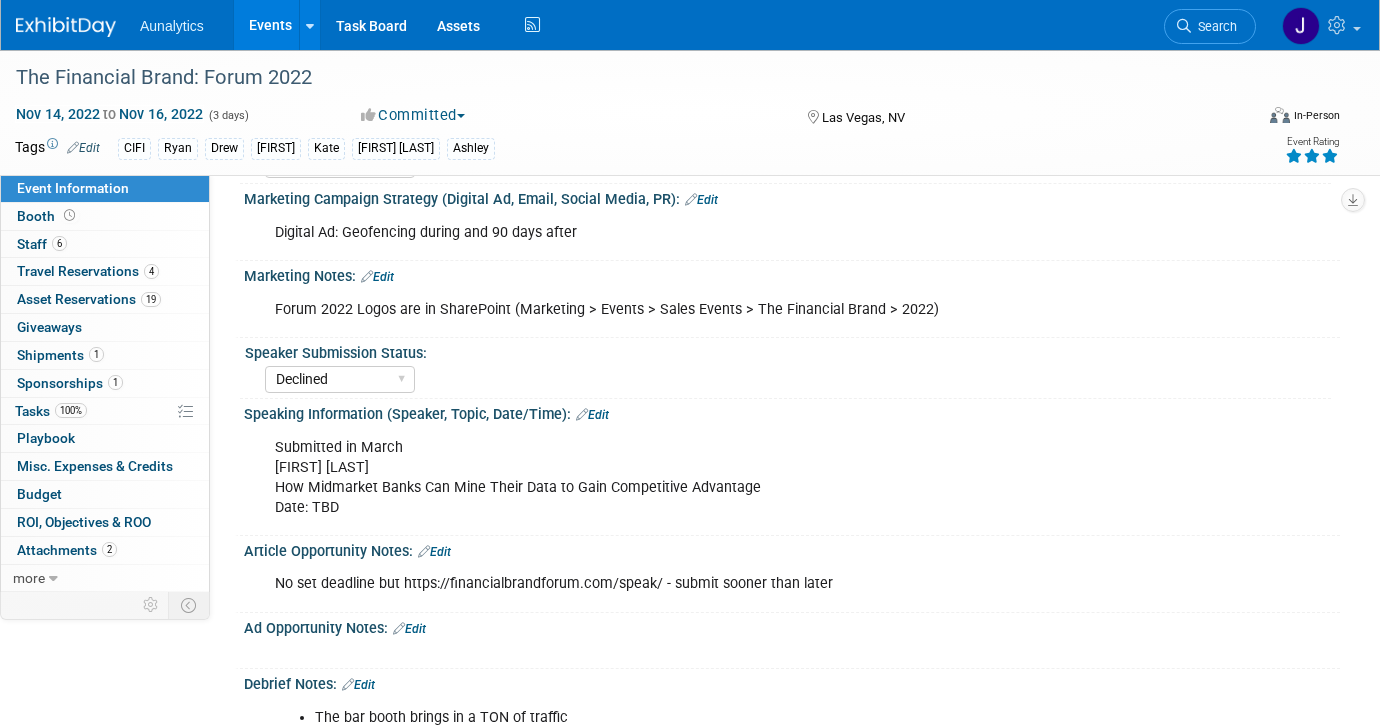 scroll, scrollTop: 1620, scrollLeft: 0, axis: vertical 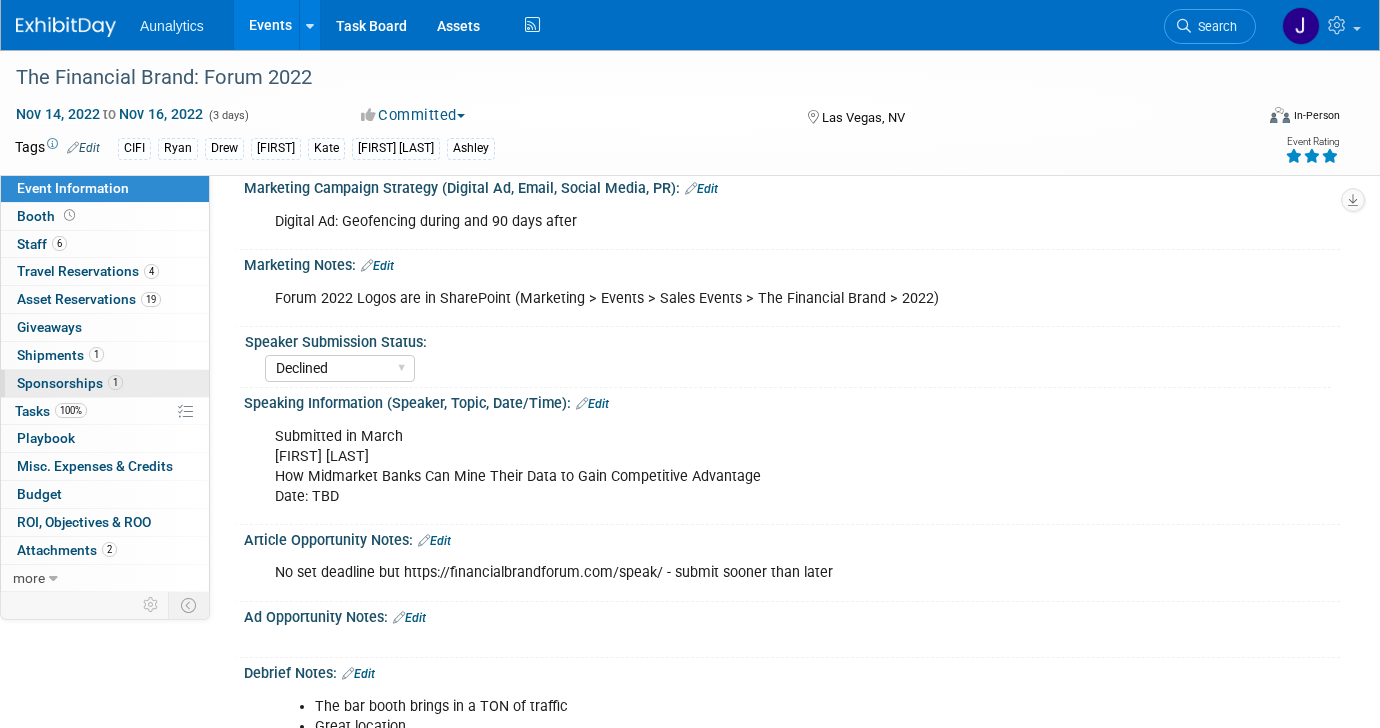 click on "Sponsorships 1" at bounding box center [70, 383] 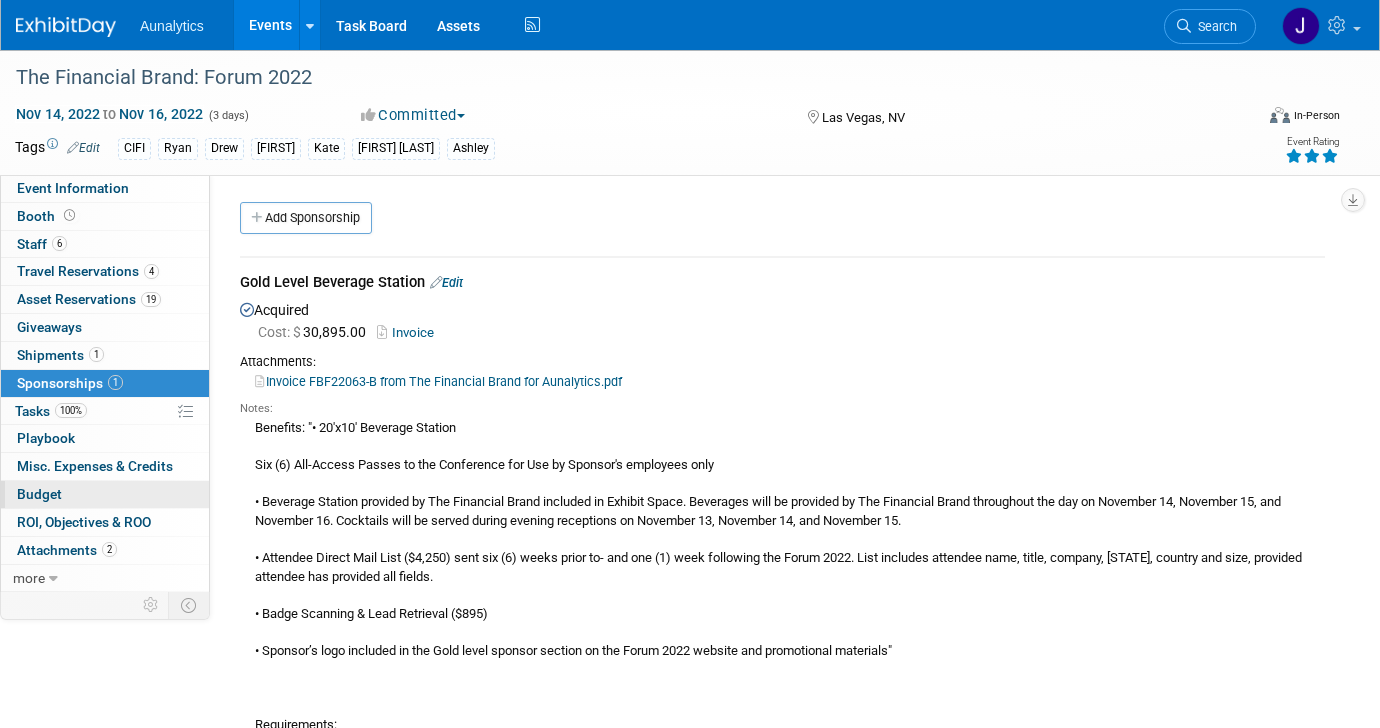 click on "Budget" at bounding box center (105, 494) 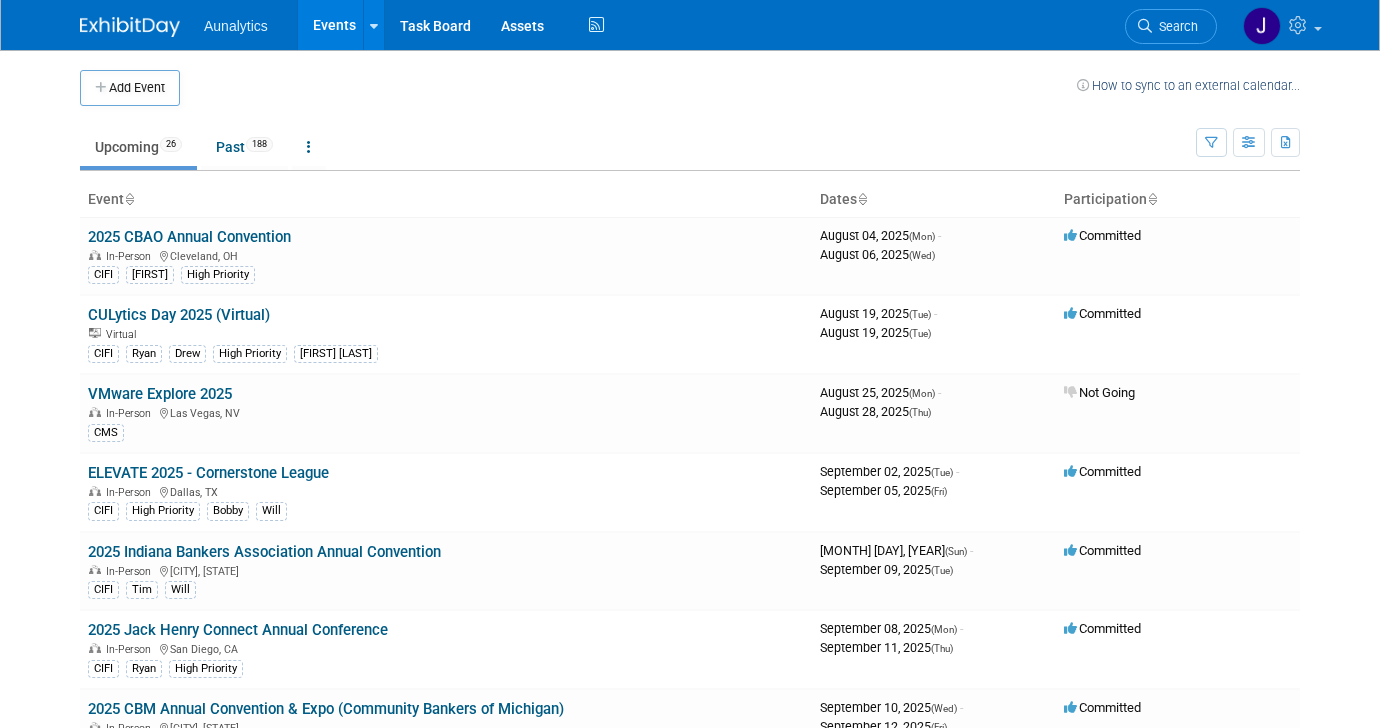 scroll, scrollTop: 0, scrollLeft: 0, axis: both 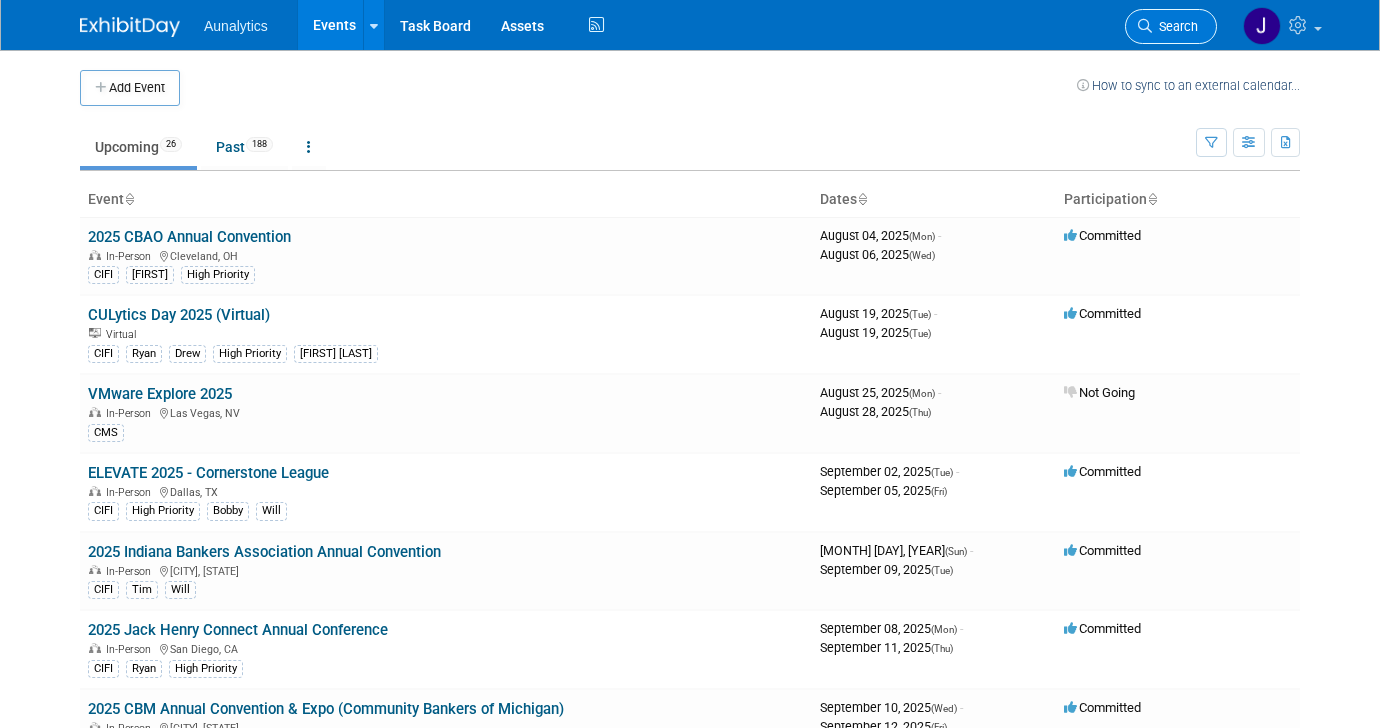 click on "Search" at bounding box center [1175, 26] 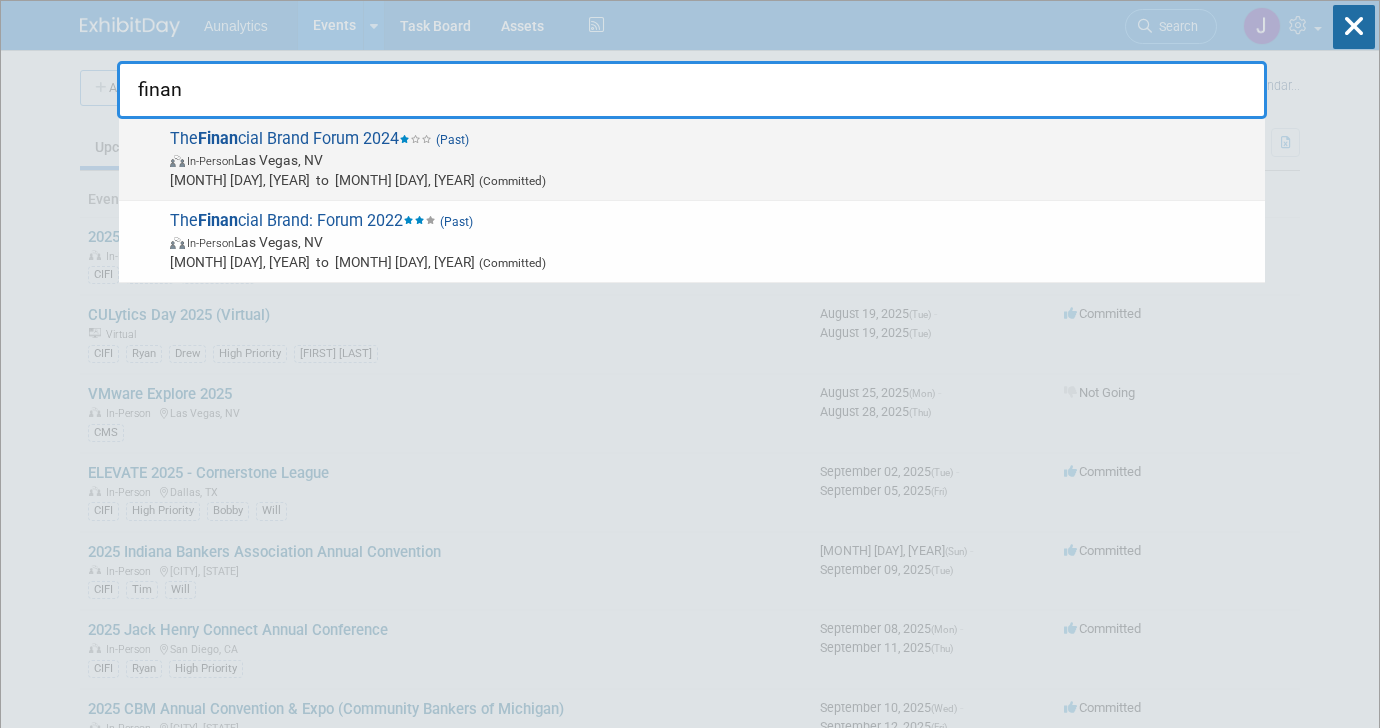 type on "finan" 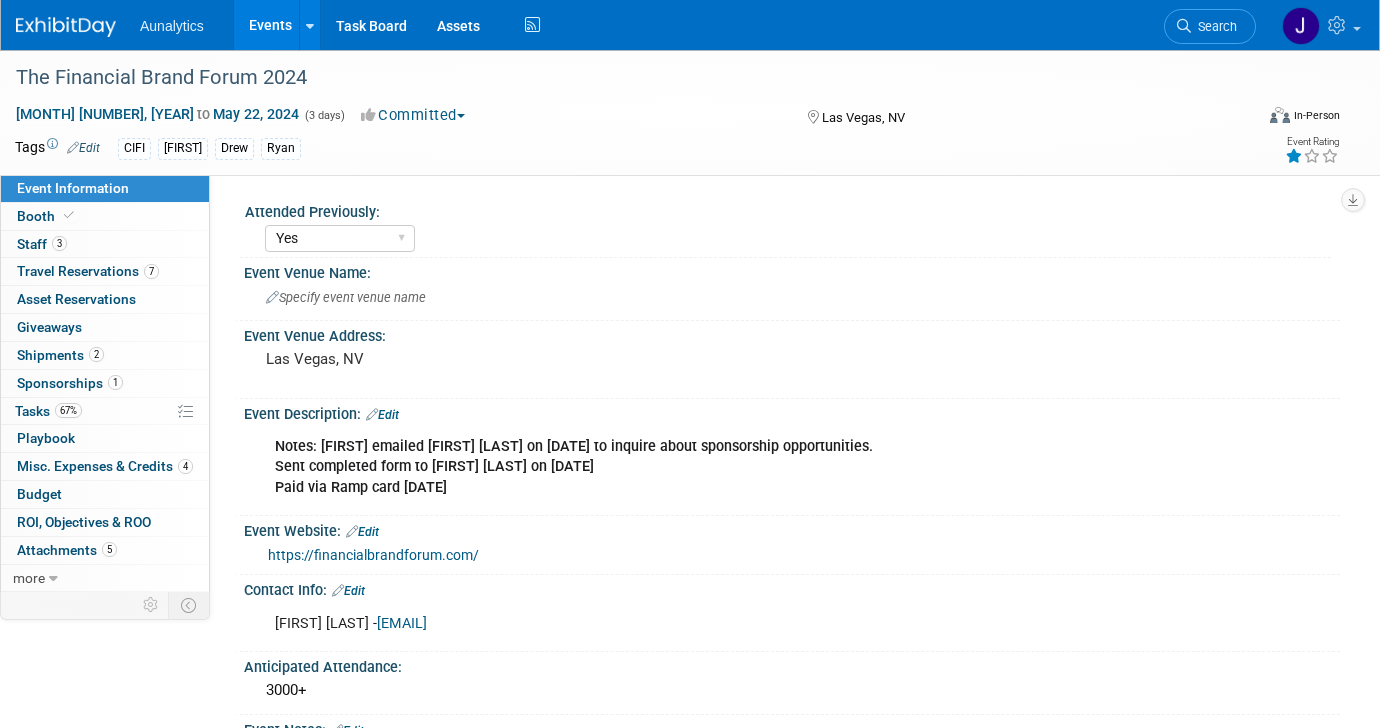 select on "Yes" 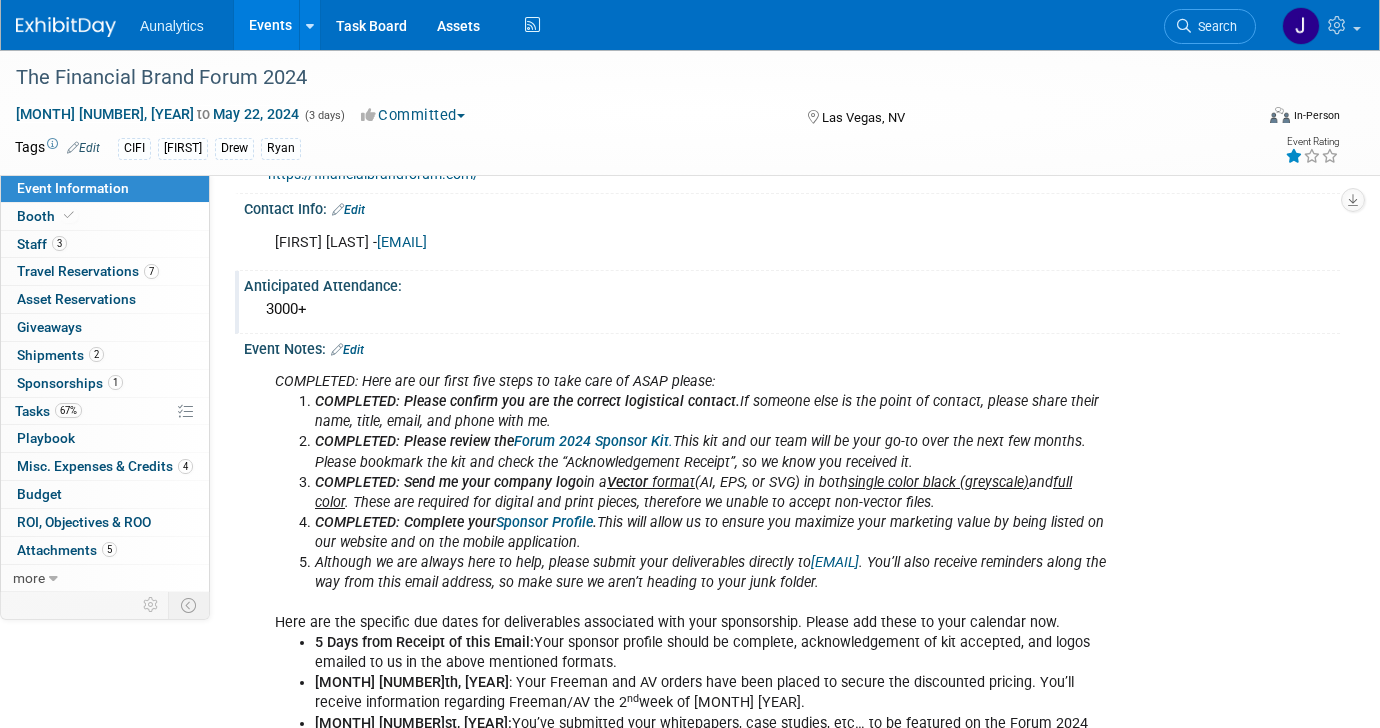 scroll, scrollTop: 0, scrollLeft: 0, axis: both 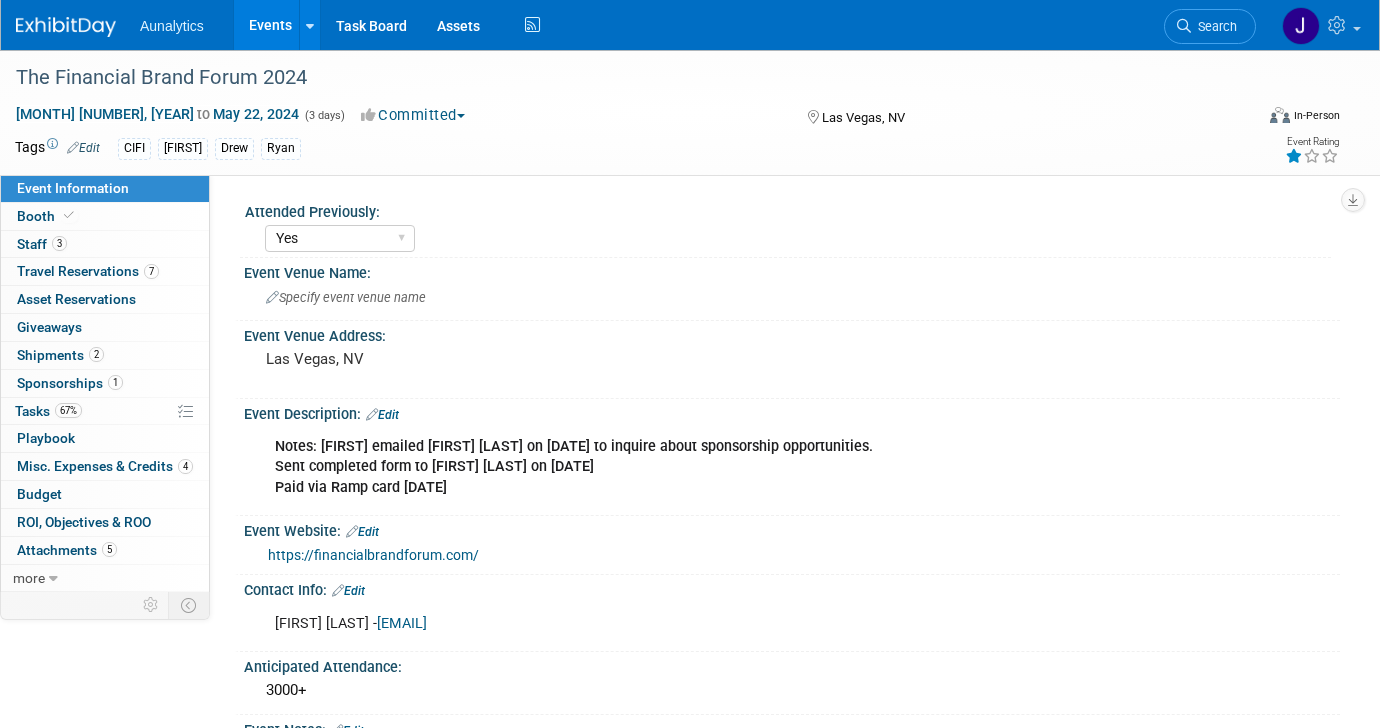 click on "Events" at bounding box center [270, 25] 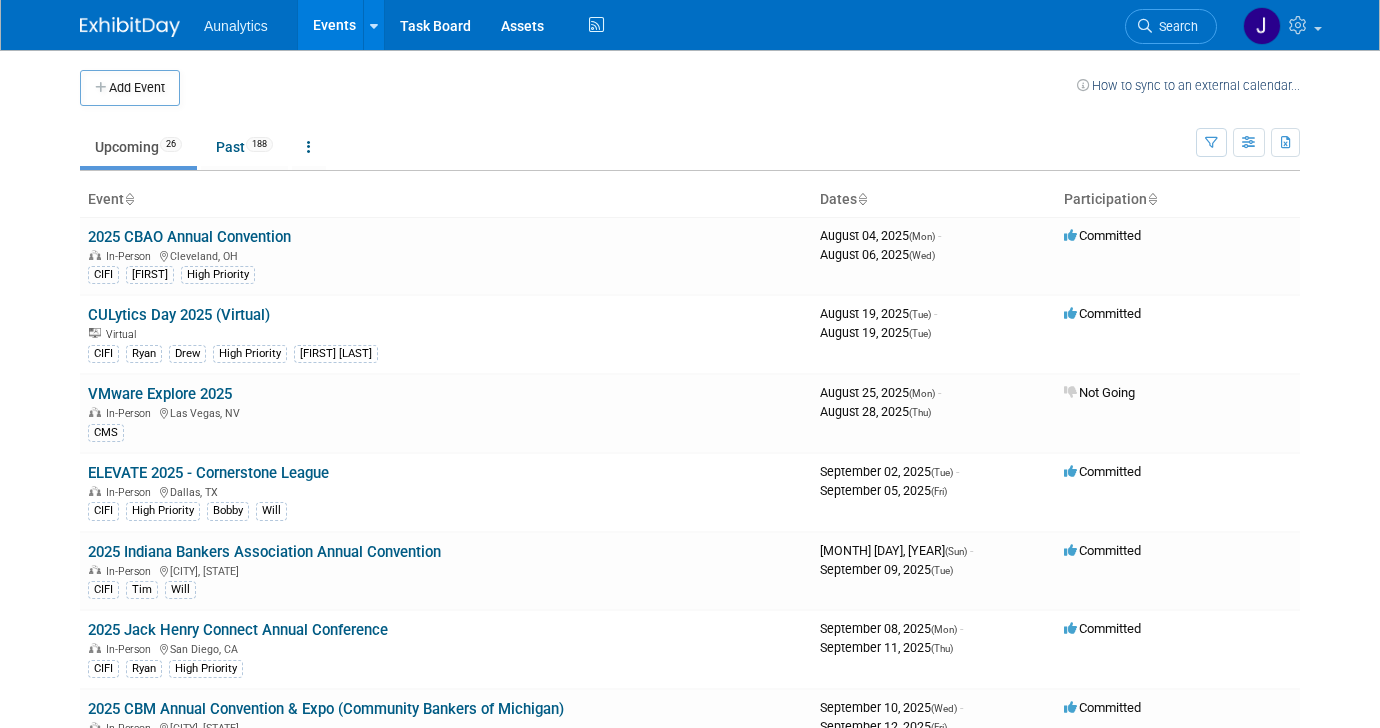 scroll, scrollTop: 0, scrollLeft: 0, axis: both 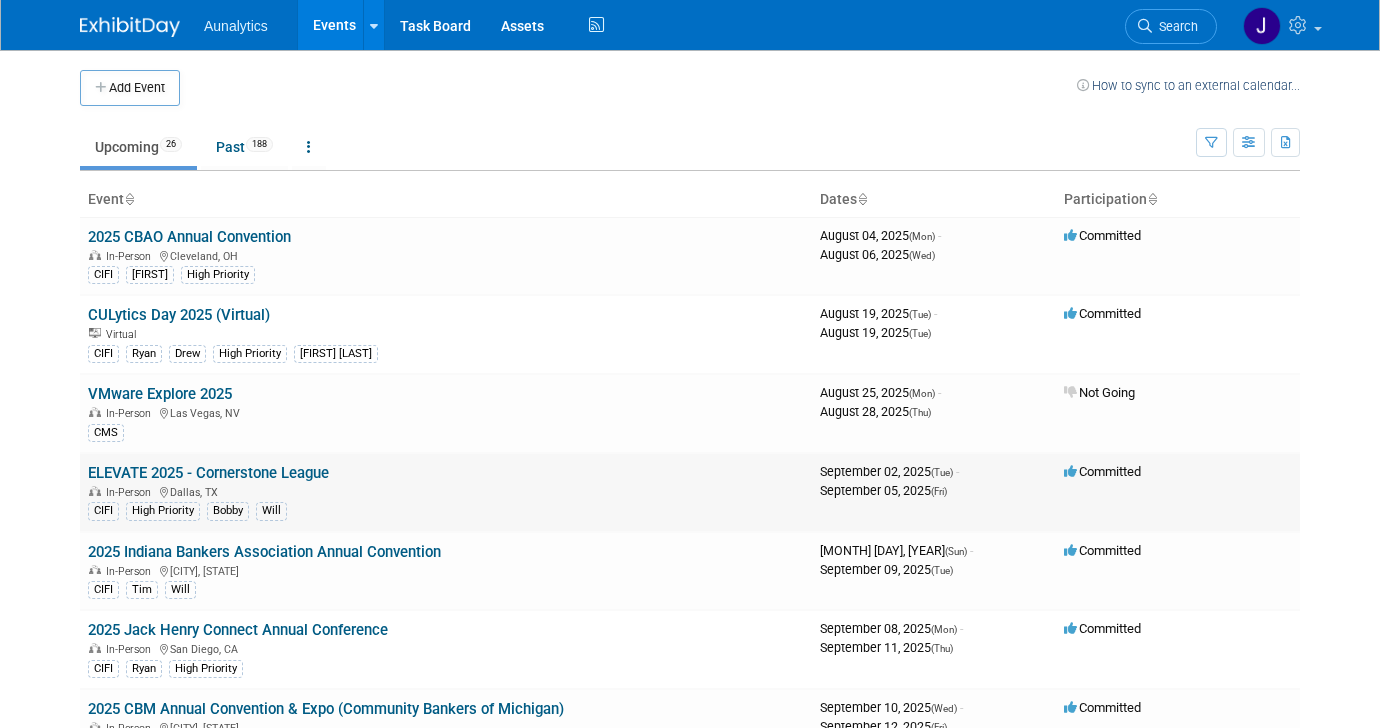 click on "ELEVATE 2025 - Cornerstone League" at bounding box center (208, 473) 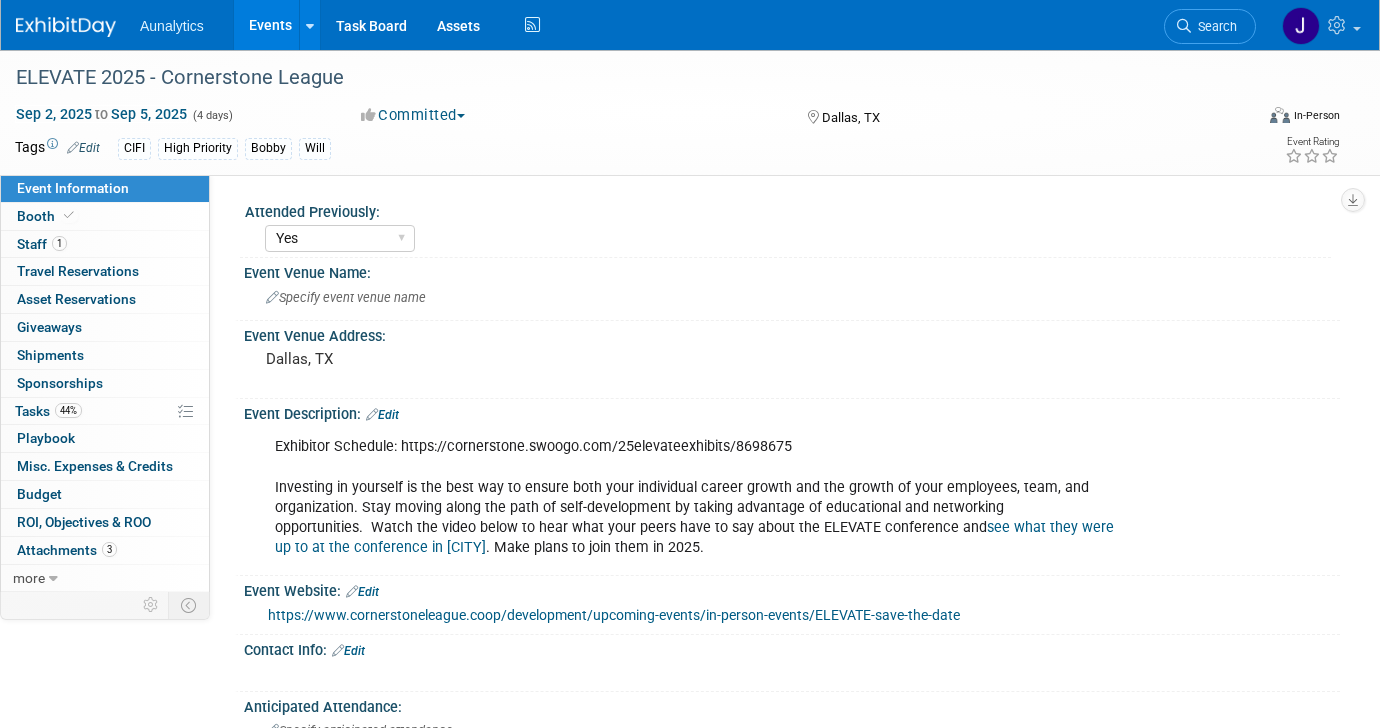 select on "Yes" 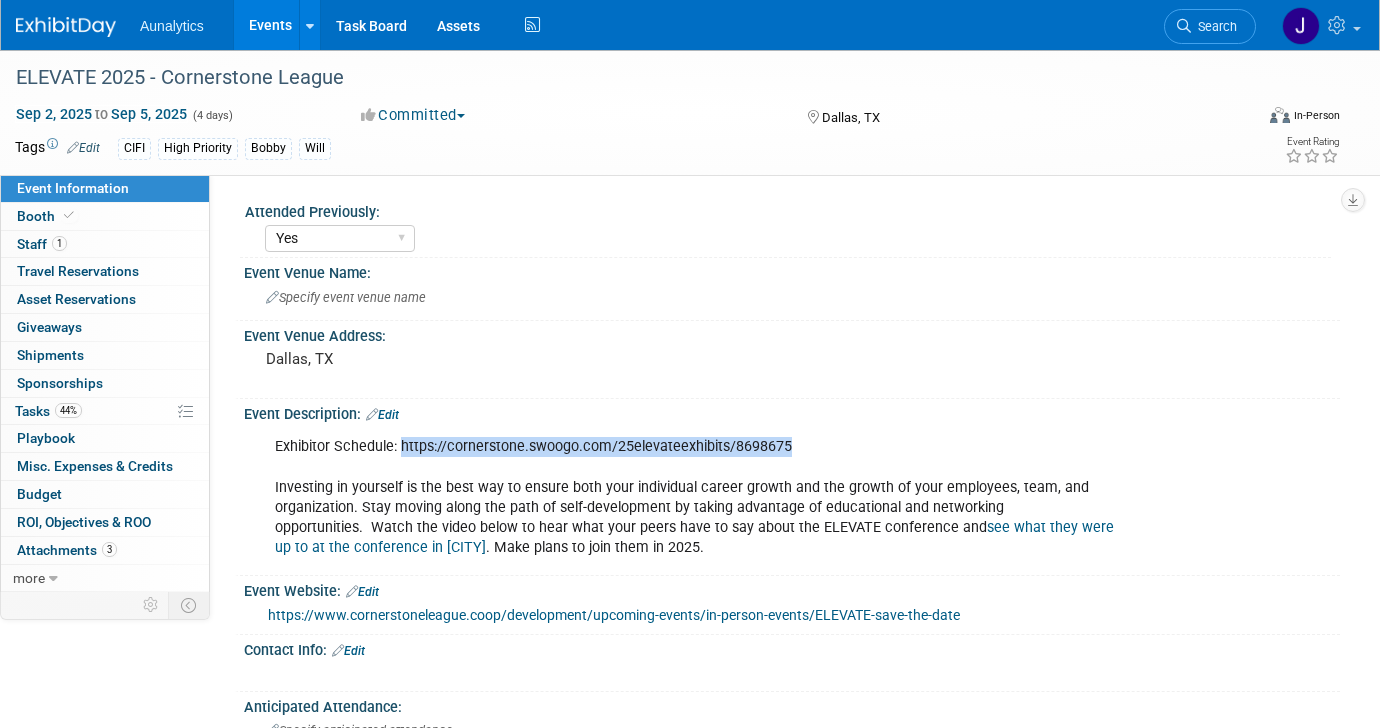drag, startPoint x: 402, startPoint y: 448, endPoint x: 891, endPoint y: 450, distance: 489.0041 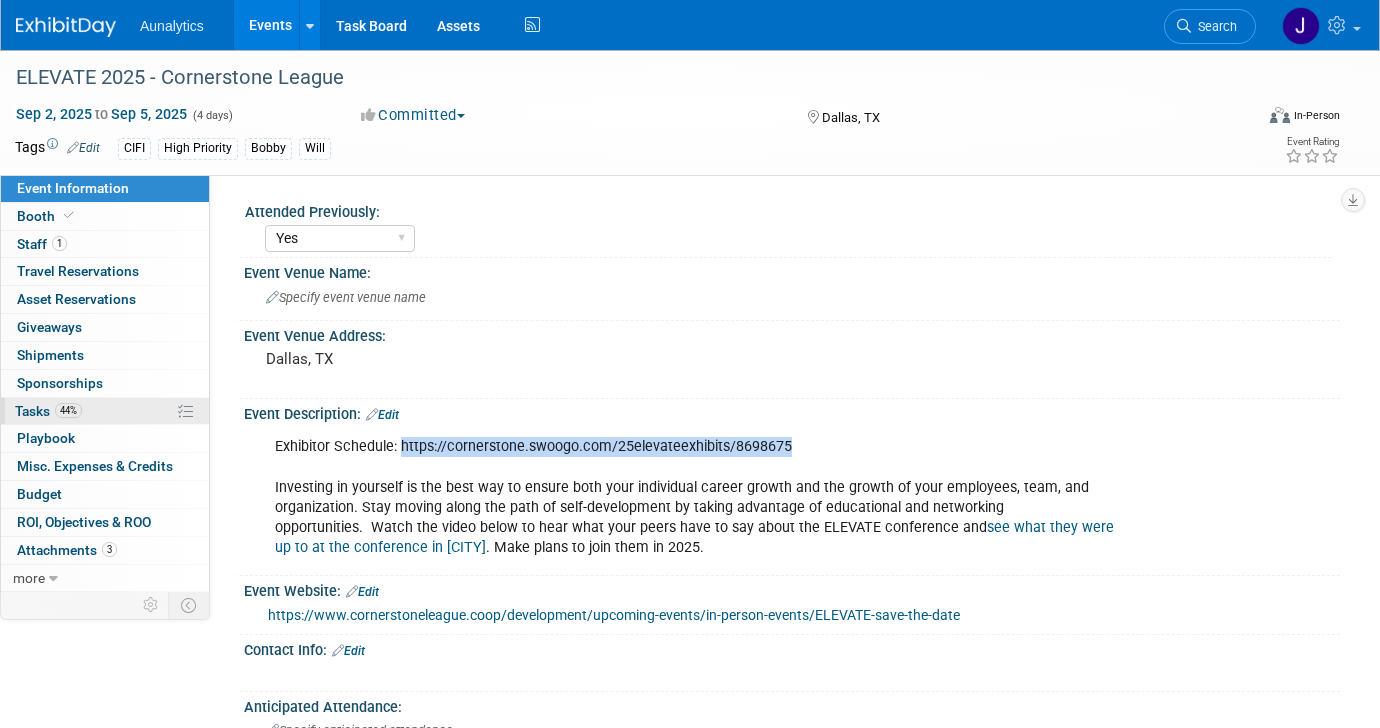 click on "44%
Tasks 44%" at bounding box center [105, 411] 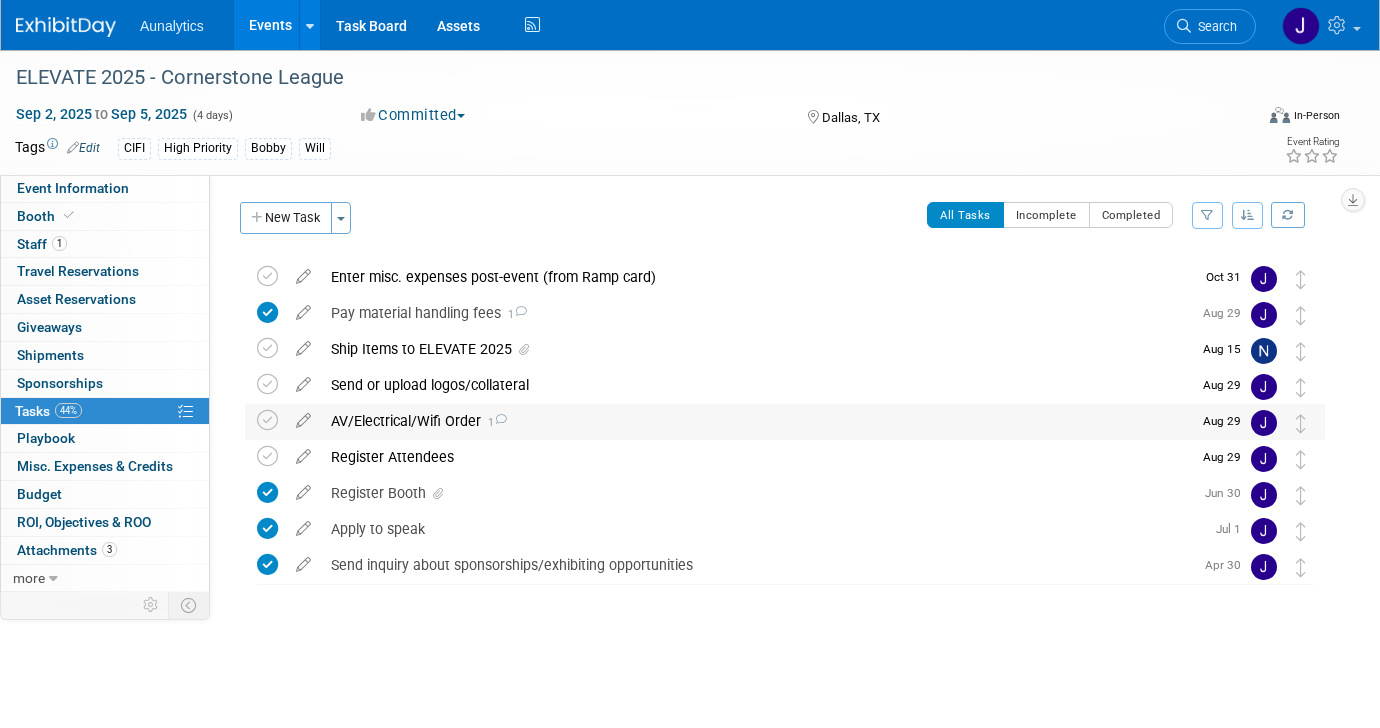 click on "AV/Electrical/Wifi Order
1" at bounding box center (756, 421) 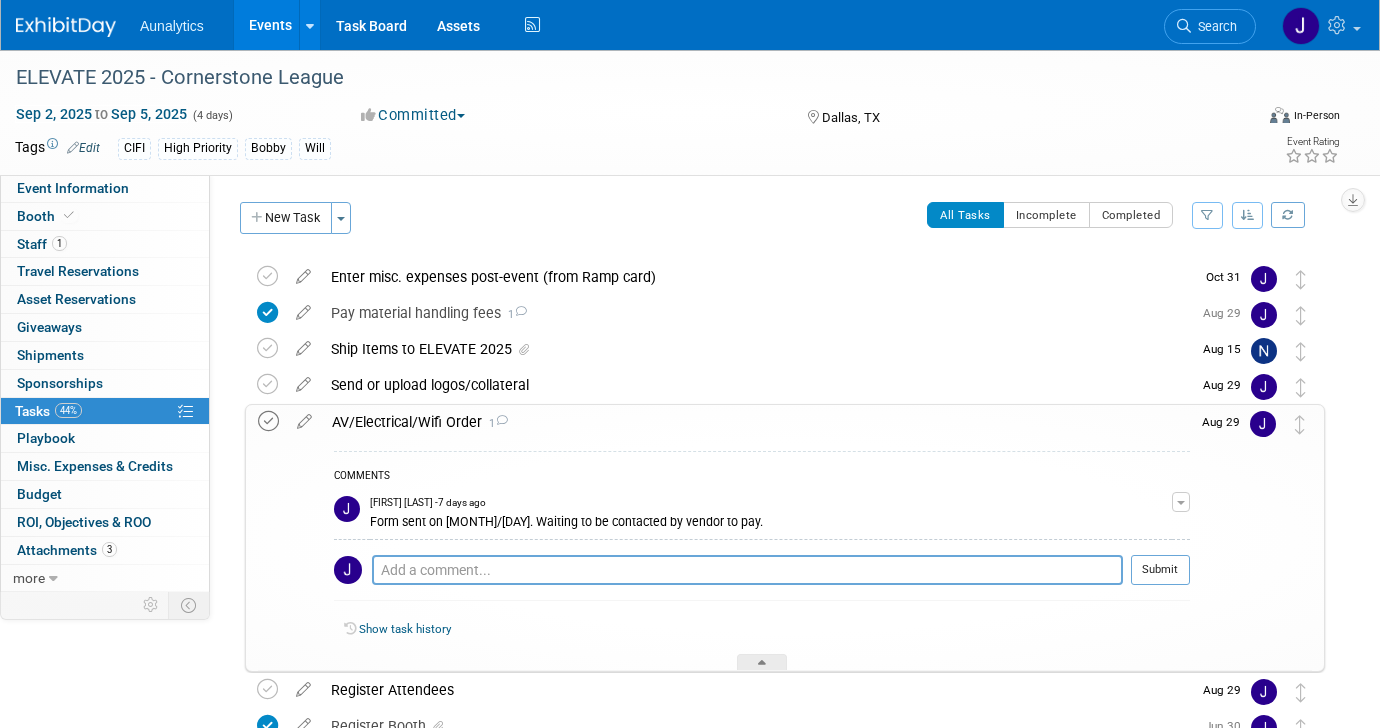 click at bounding box center (268, 421) 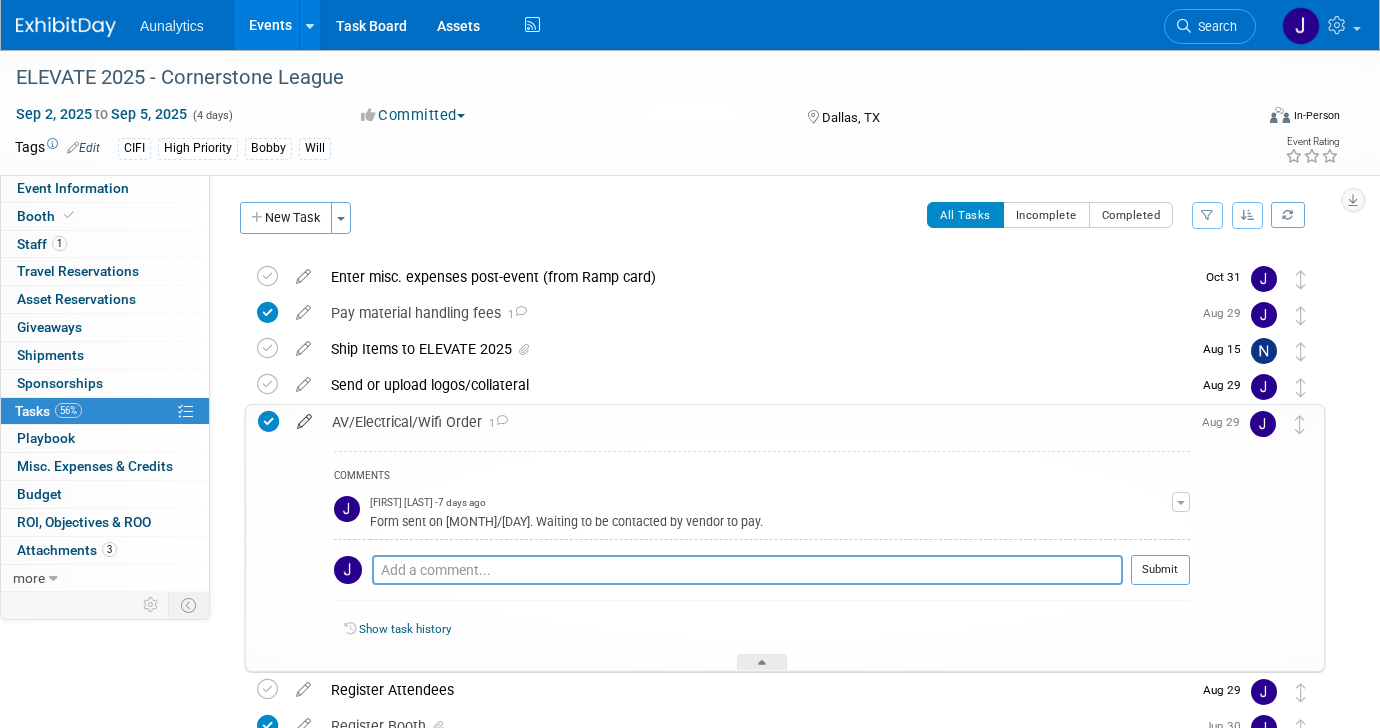 click at bounding box center [304, 417] 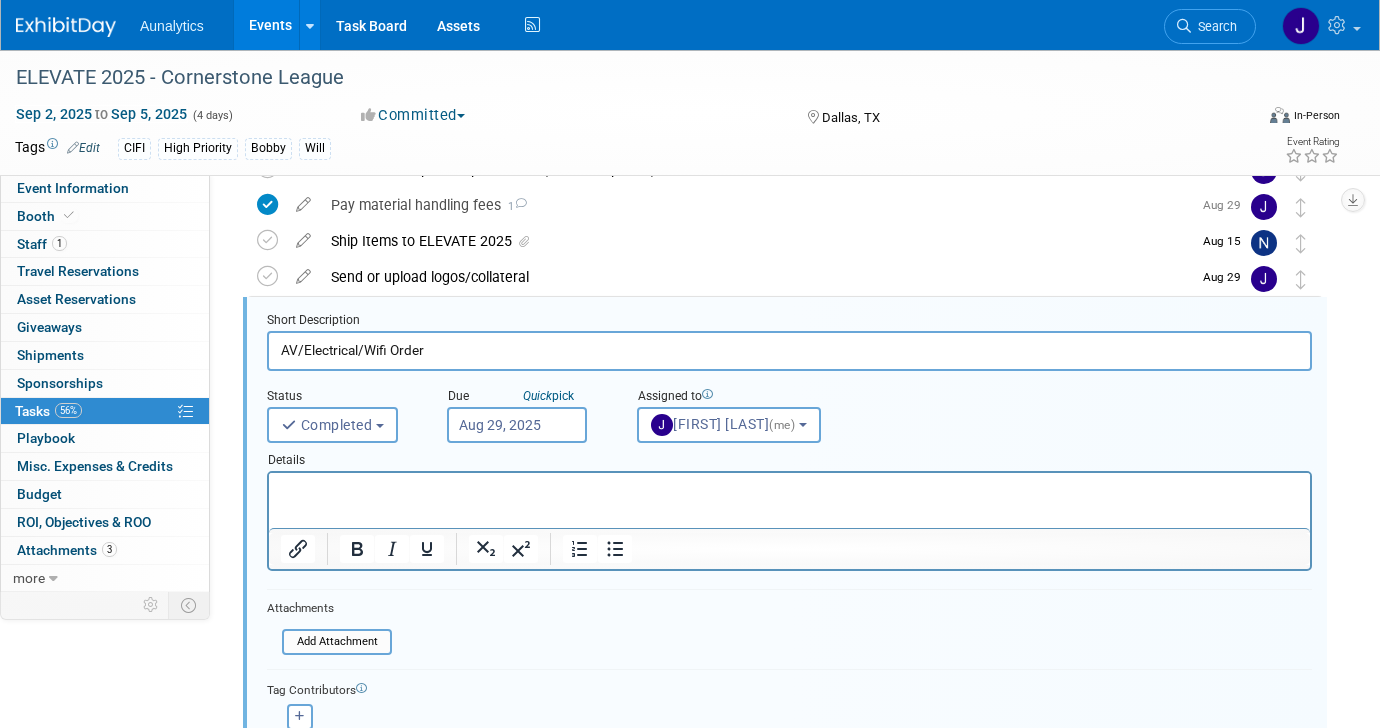 scroll, scrollTop: 112, scrollLeft: 0, axis: vertical 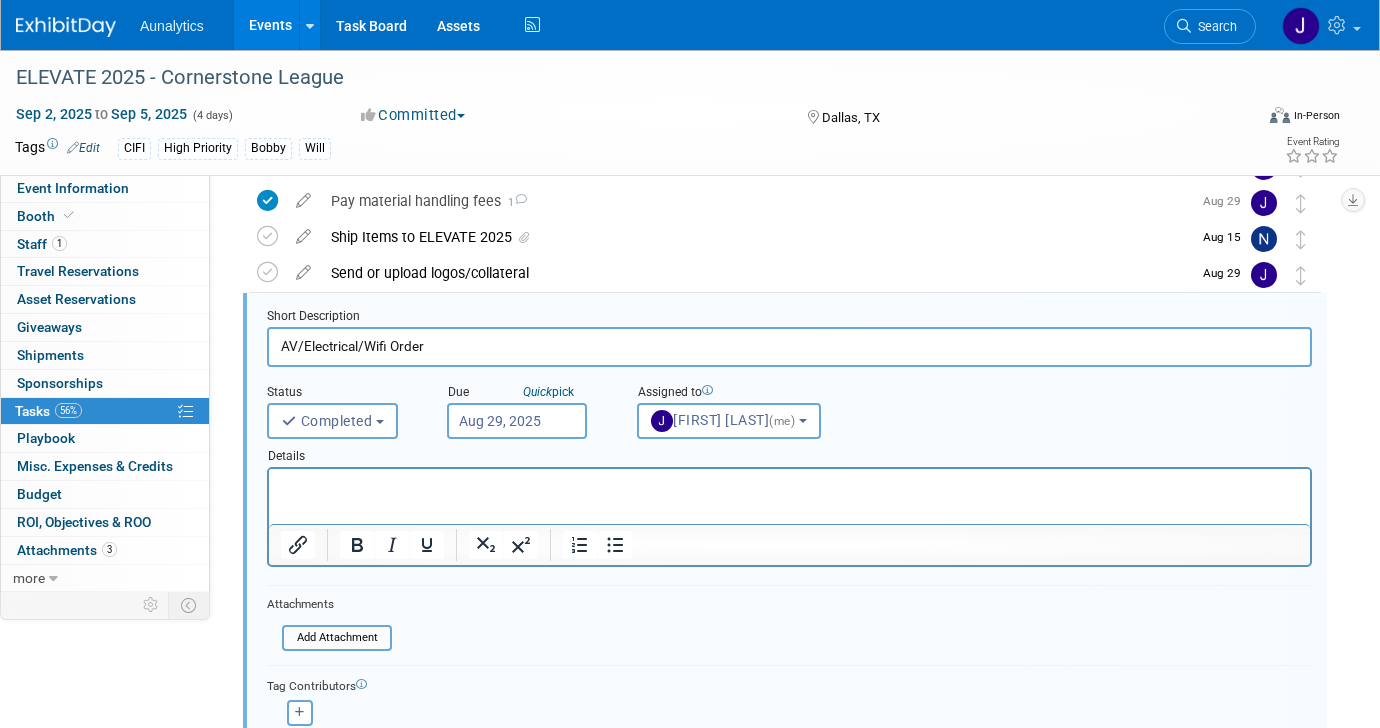 click at bounding box center [790, 486] 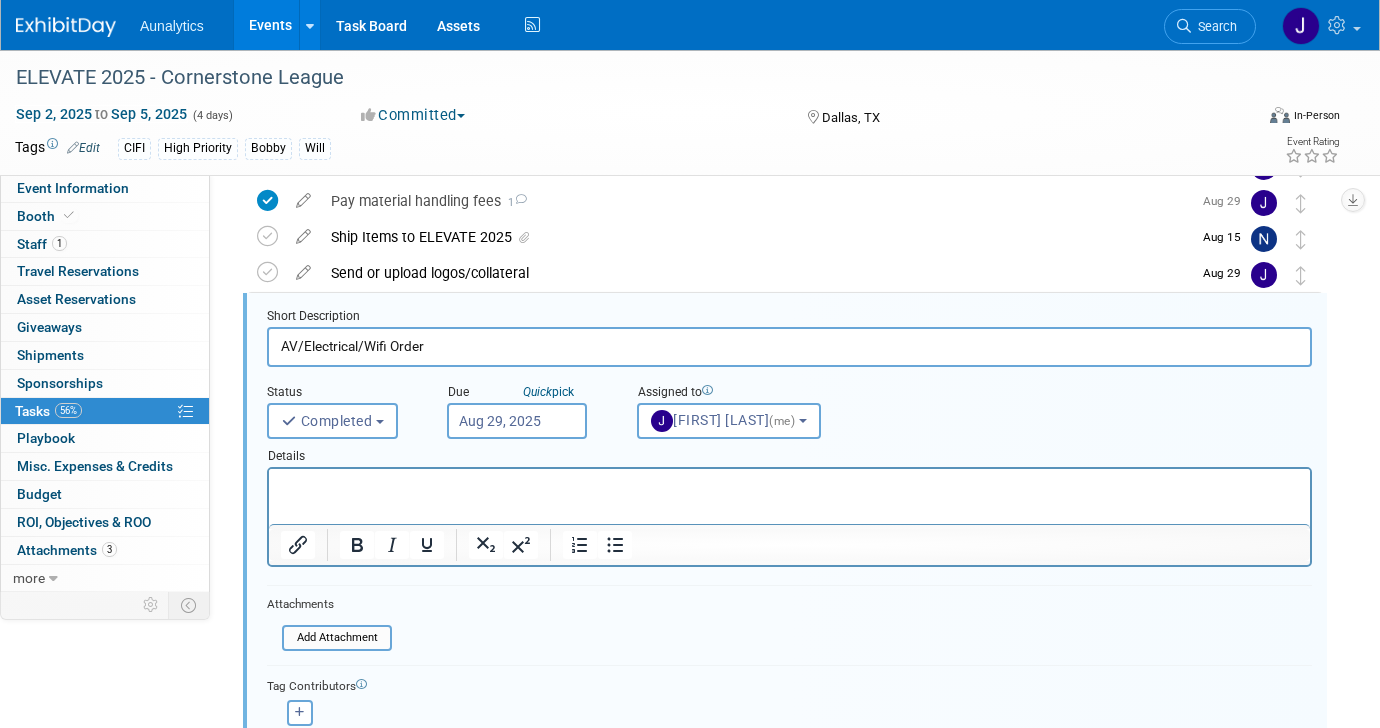 type 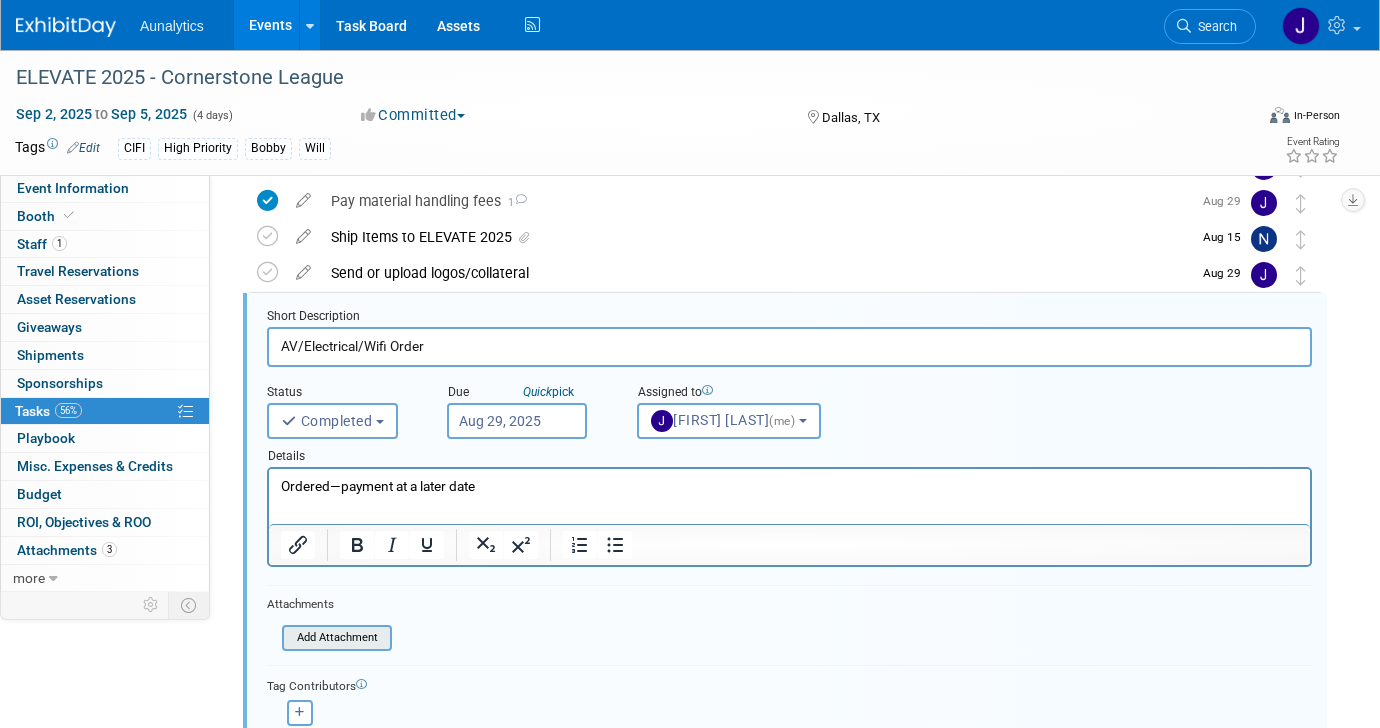 click at bounding box center (288, 638) 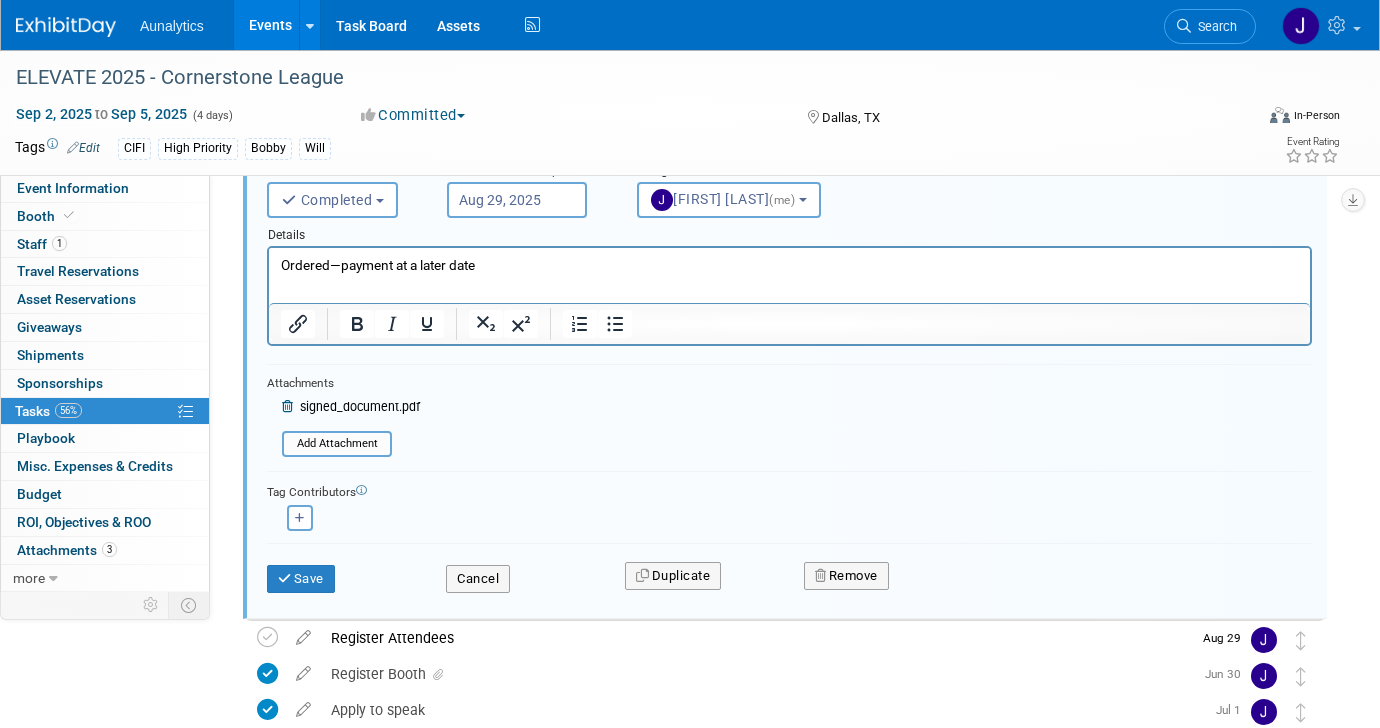 scroll, scrollTop: 338, scrollLeft: 0, axis: vertical 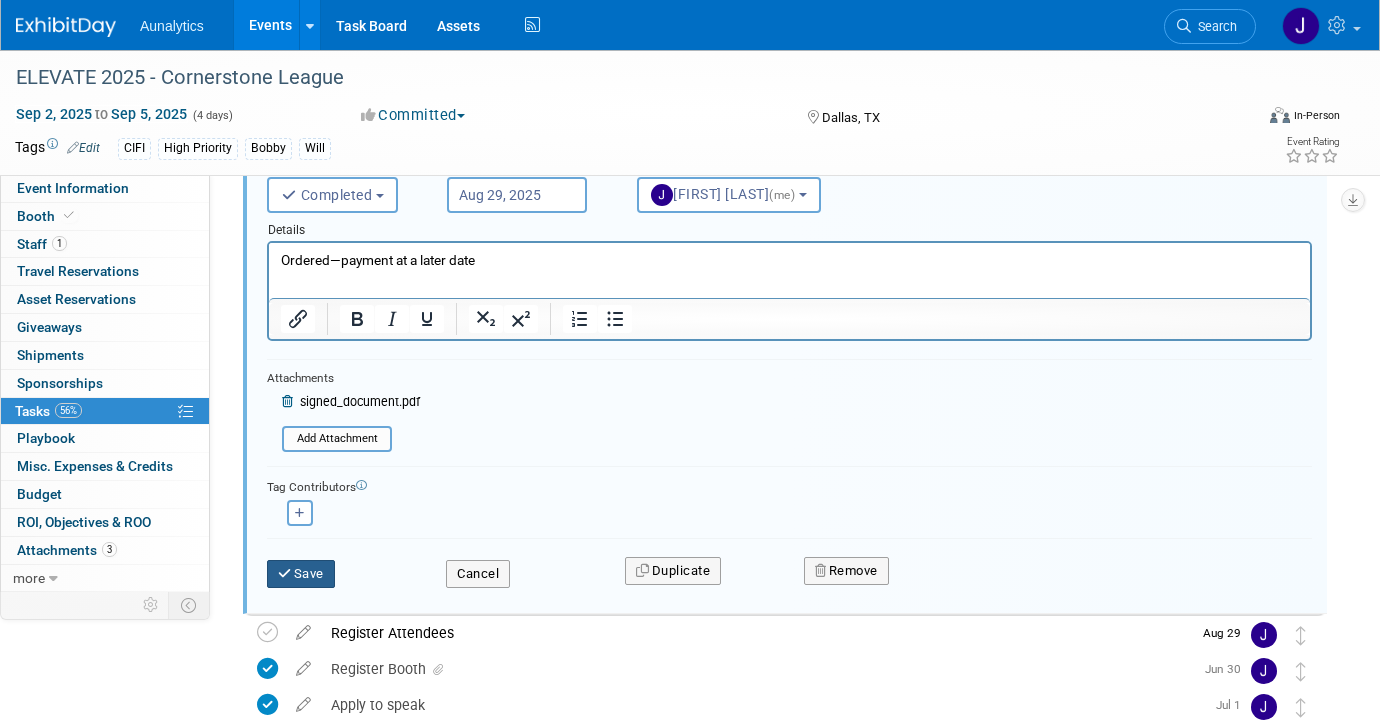 click on "Save" at bounding box center (301, 574) 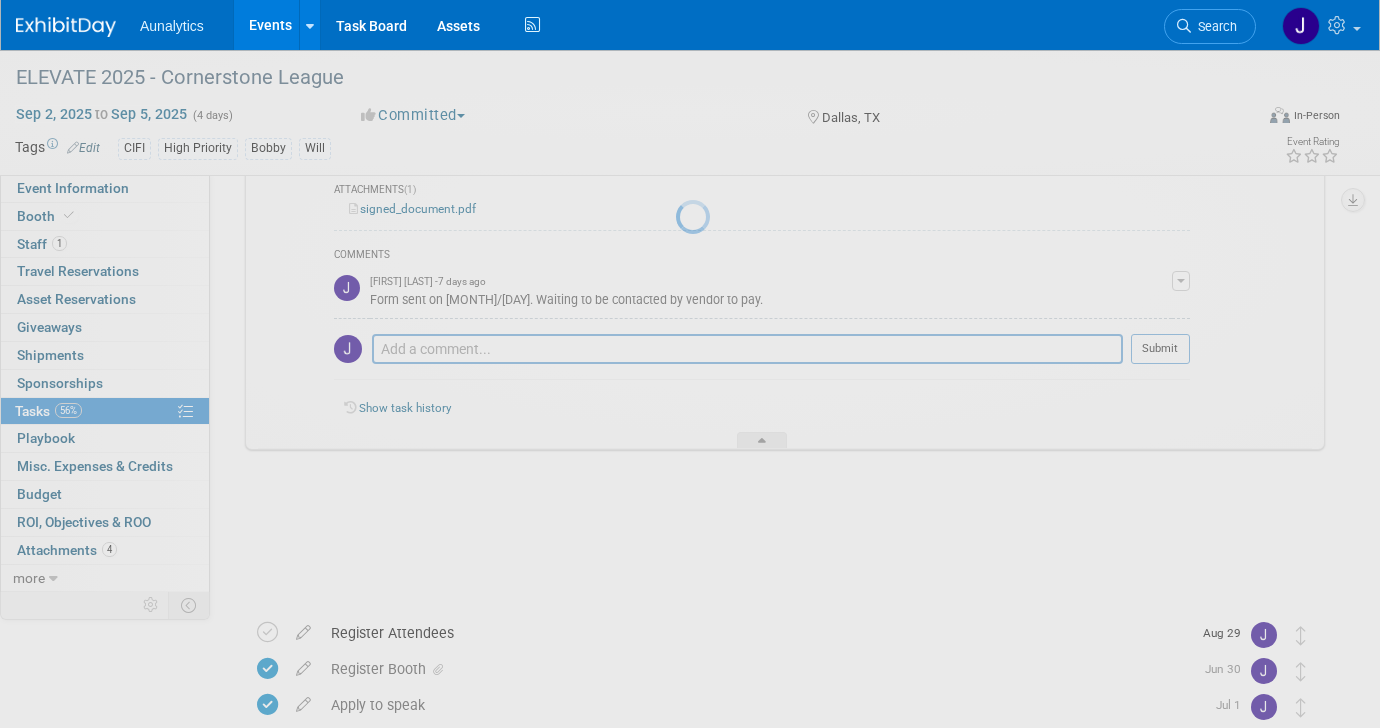 scroll, scrollTop: 328, scrollLeft: 0, axis: vertical 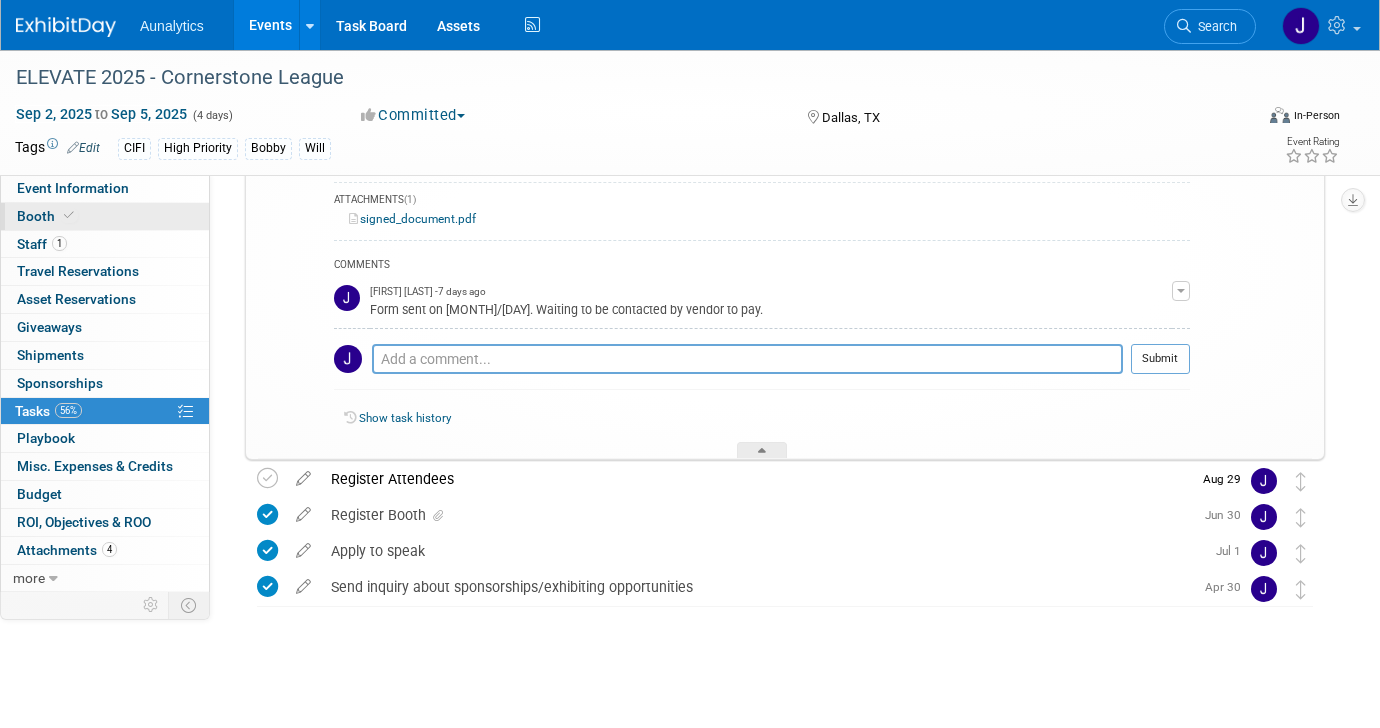 click on "Booth" at bounding box center [105, 216] 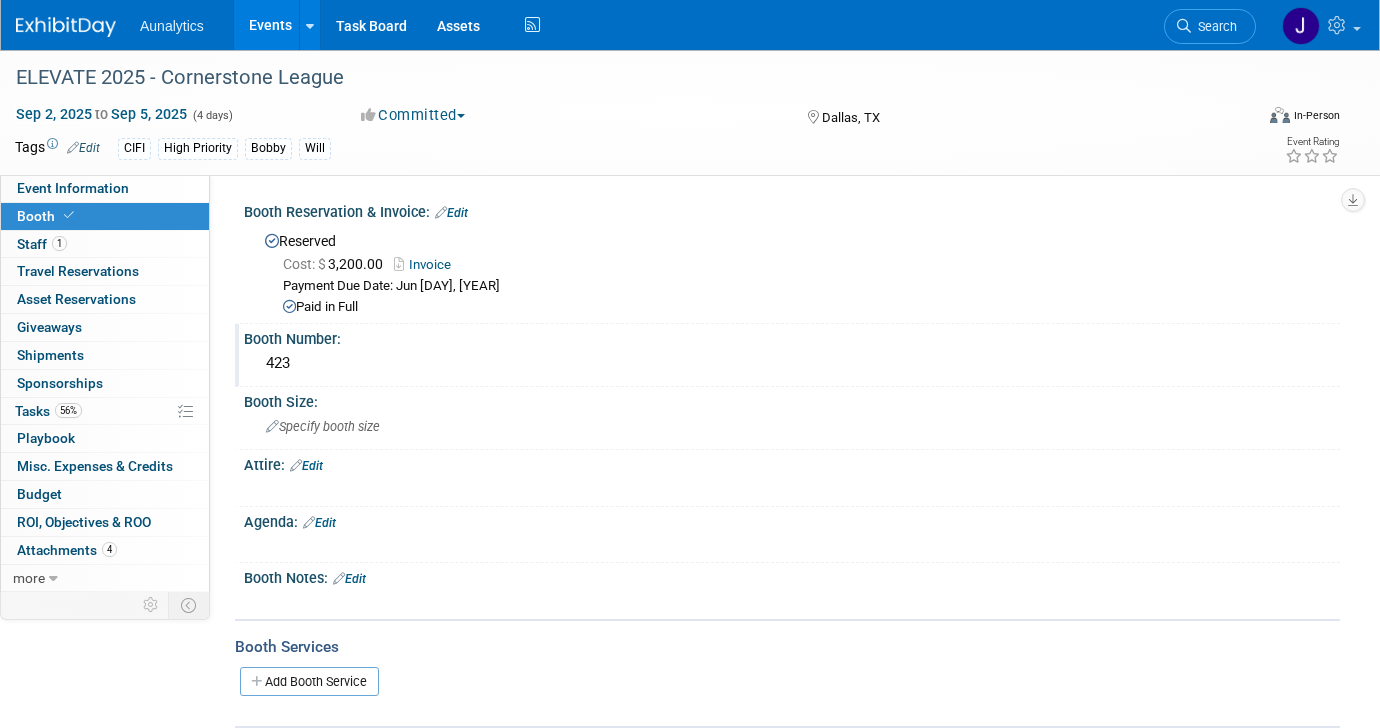 scroll, scrollTop: 38, scrollLeft: 0, axis: vertical 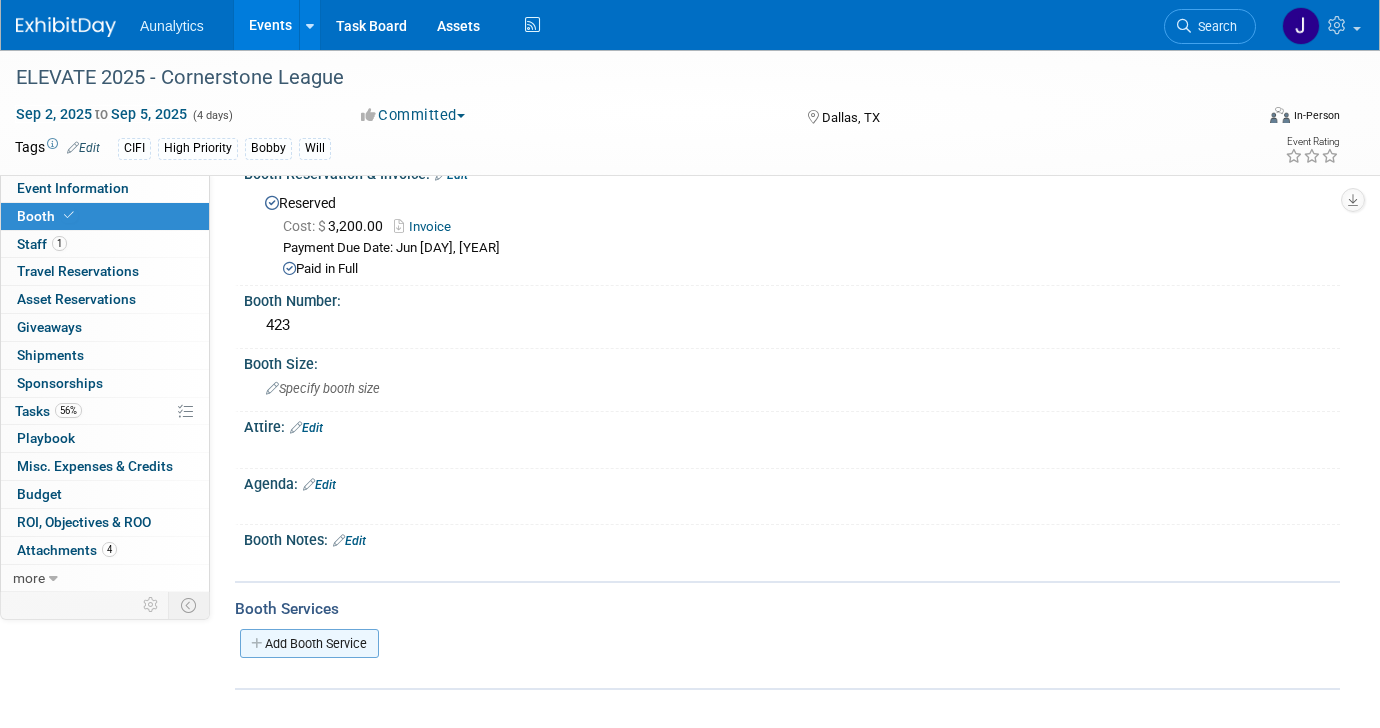 click on "Add Booth Service" at bounding box center (309, 643) 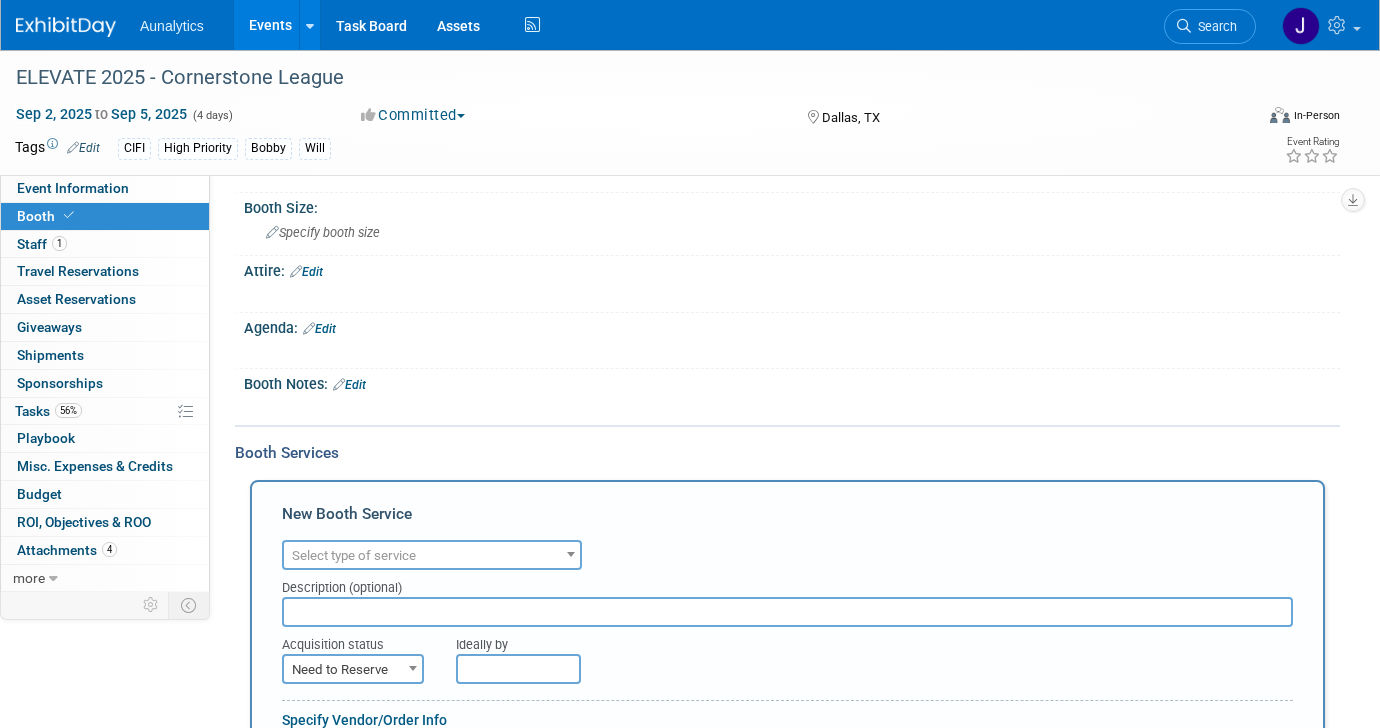 scroll, scrollTop: 229, scrollLeft: 0, axis: vertical 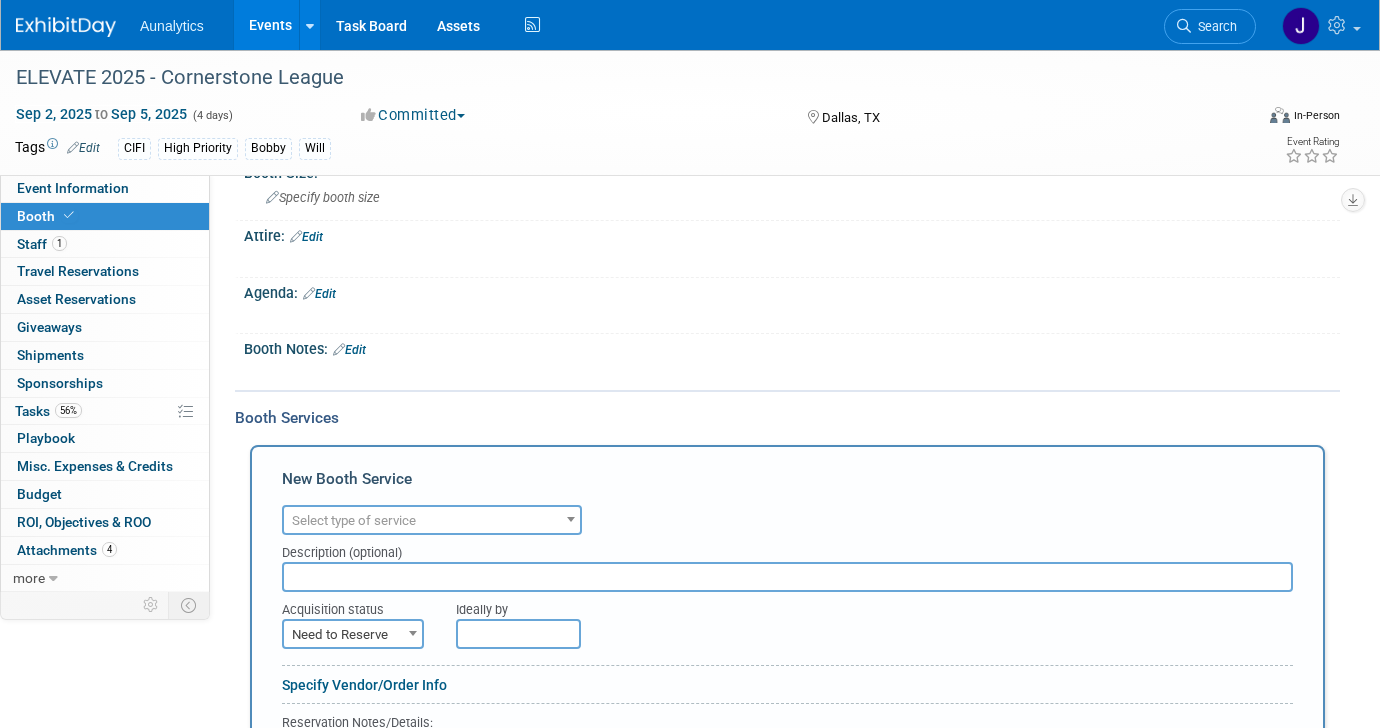 click on "Select type of service" at bounding box center [432, 521] 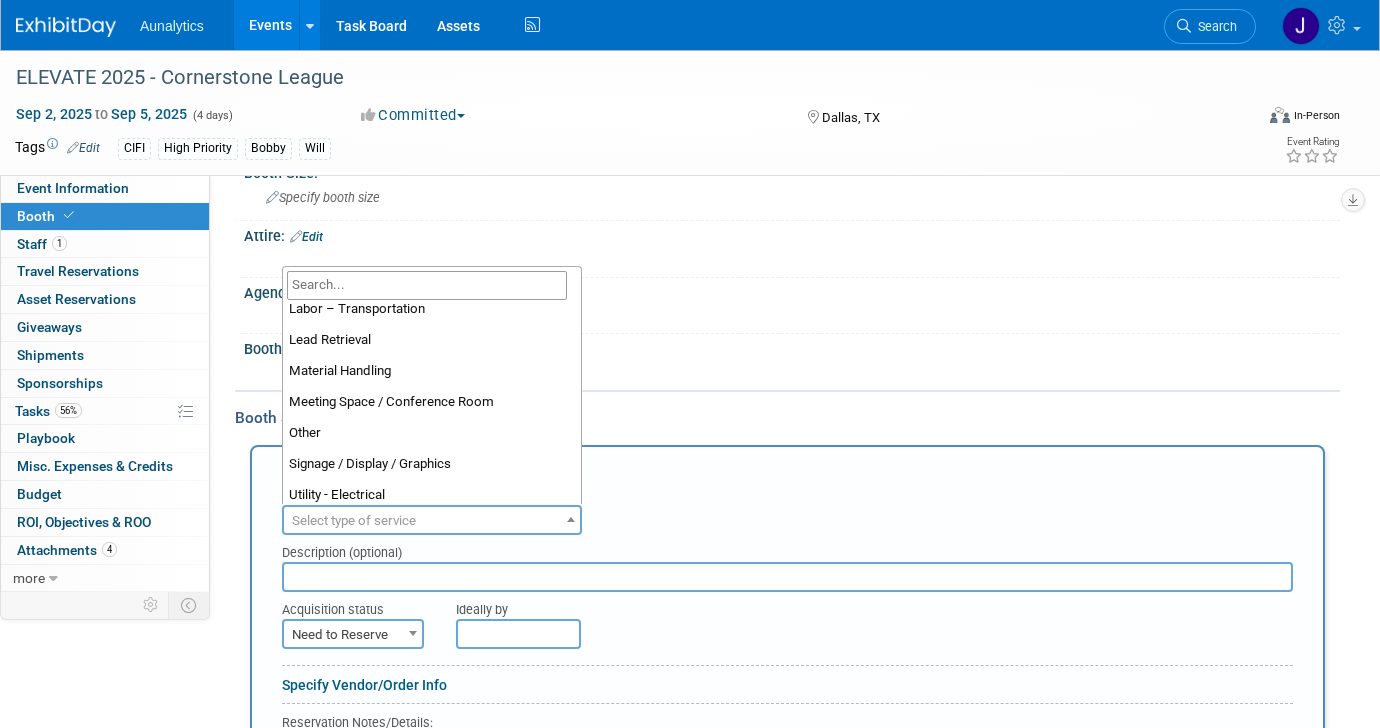 scroll, scrollTop: 513, scrollLeft: 0, axis: vertical 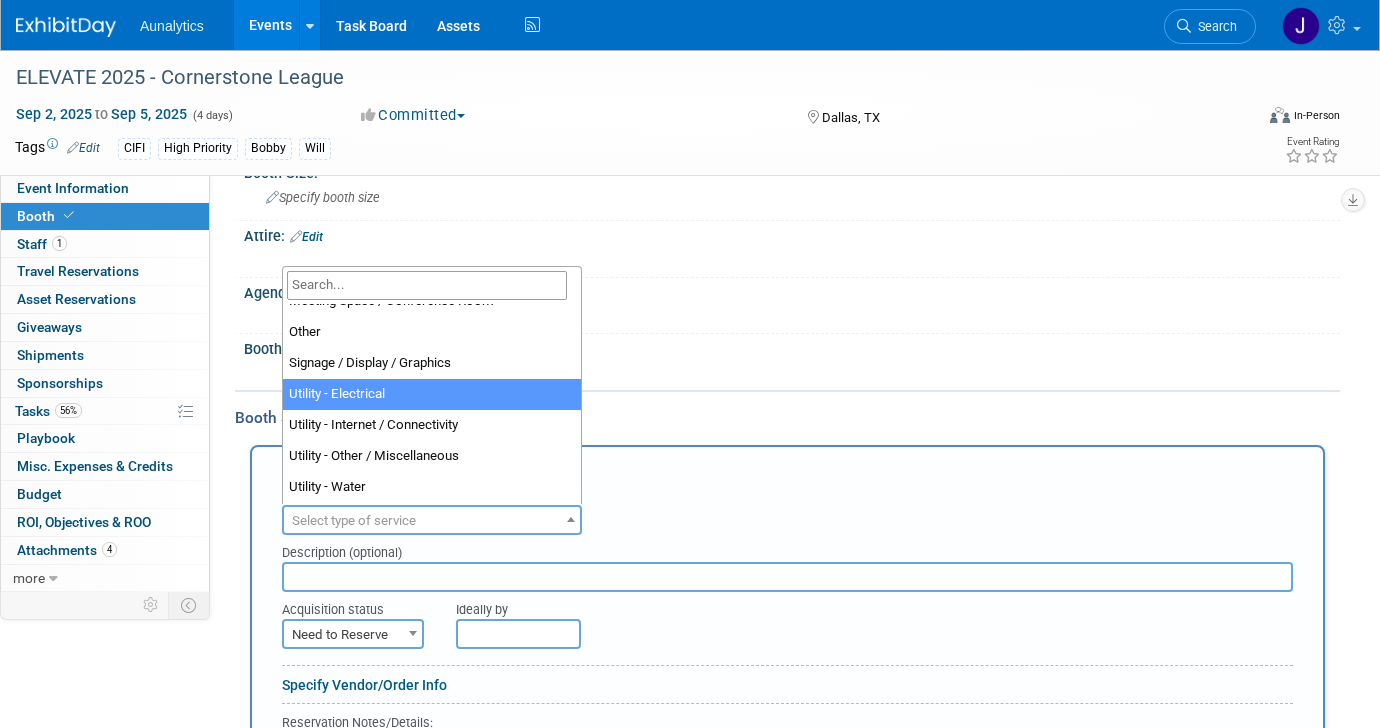 select on "8" 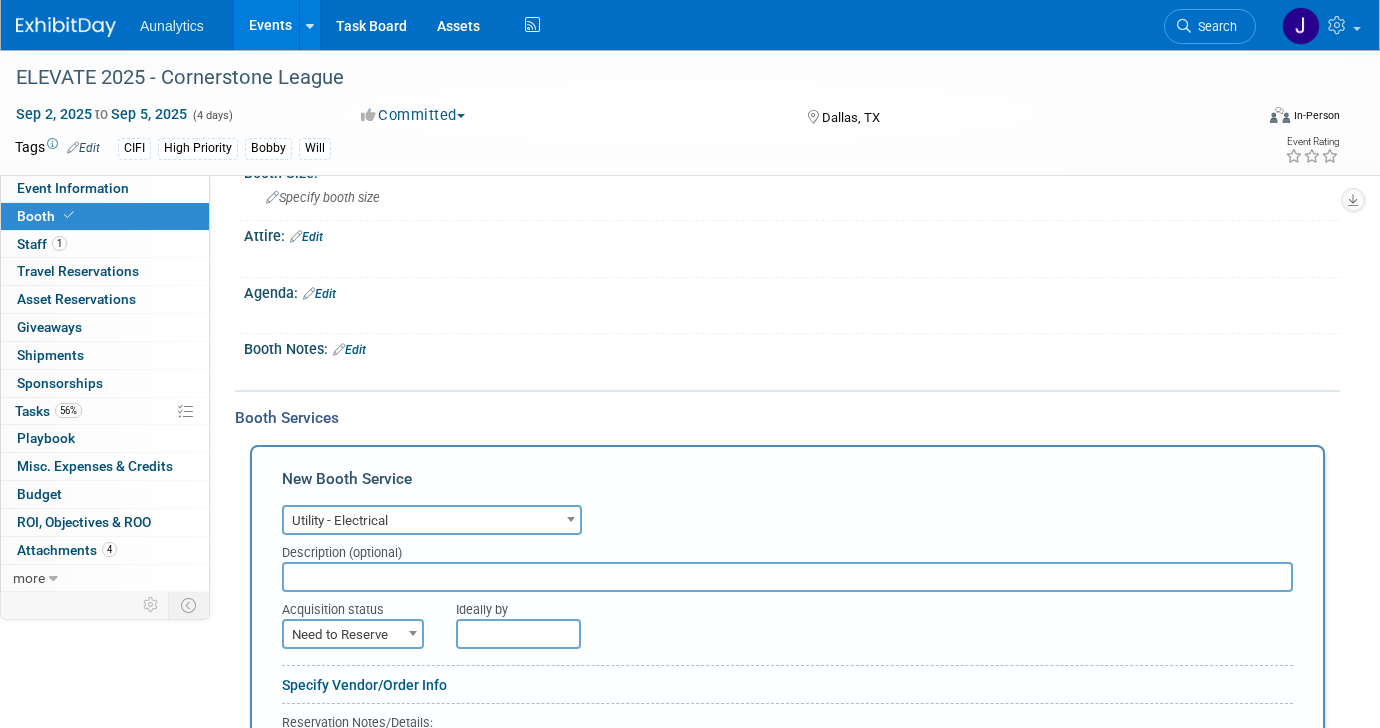 click at bounding box center [787, 577] 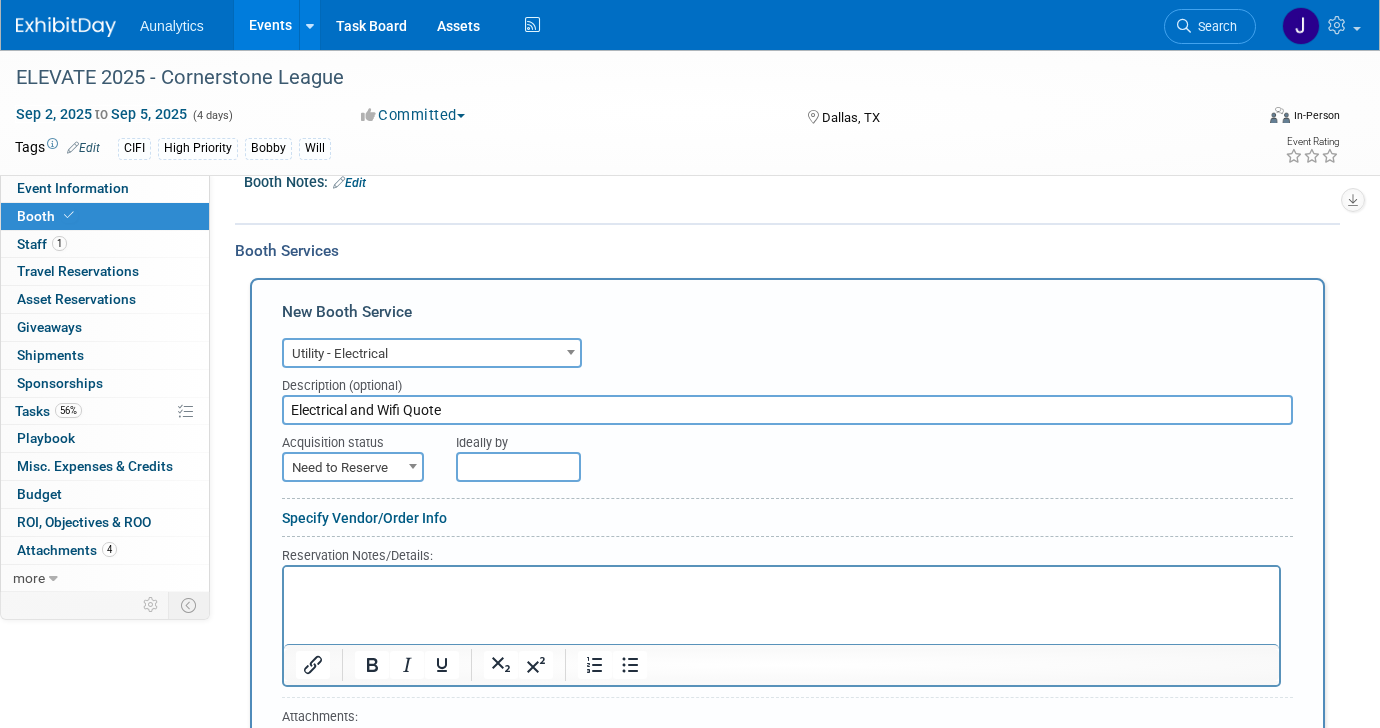 scroll, scrollTop: 419, scrollLeft: 0, axis: vertical 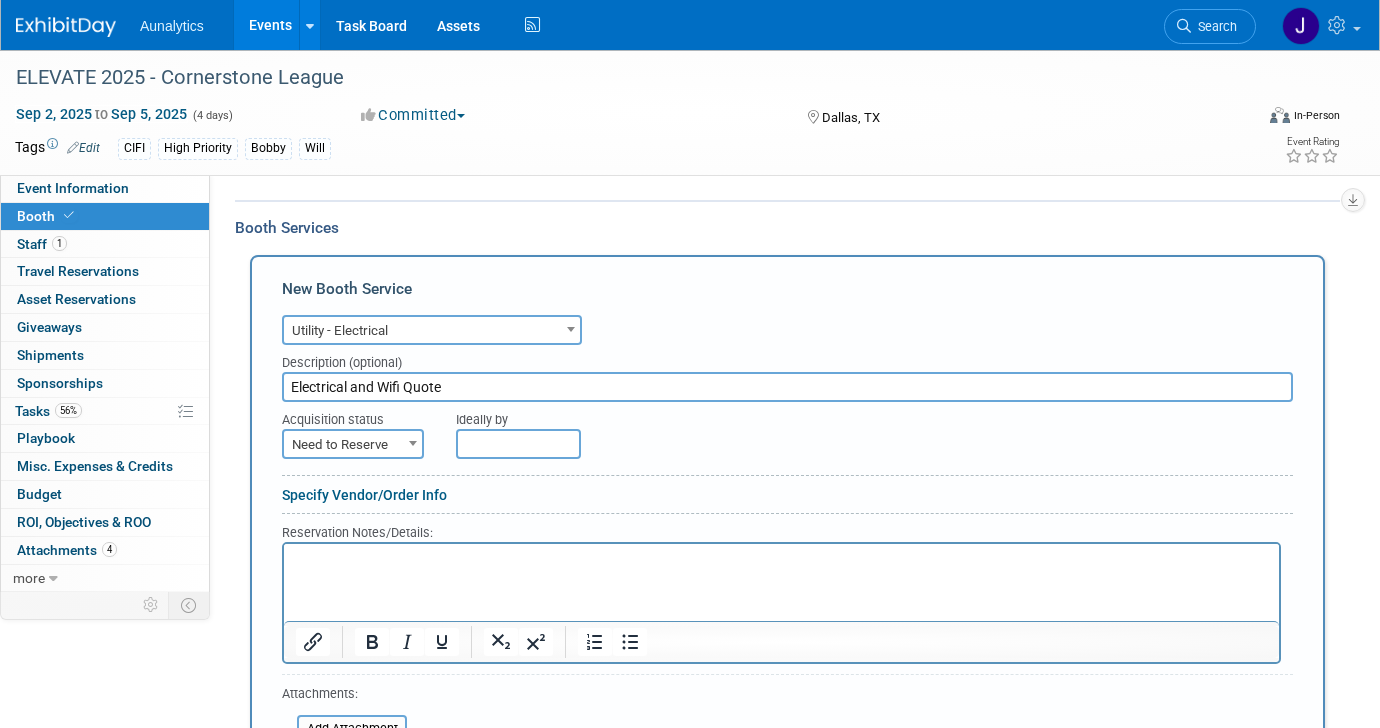 type on "Electrical and Wifi Quote" 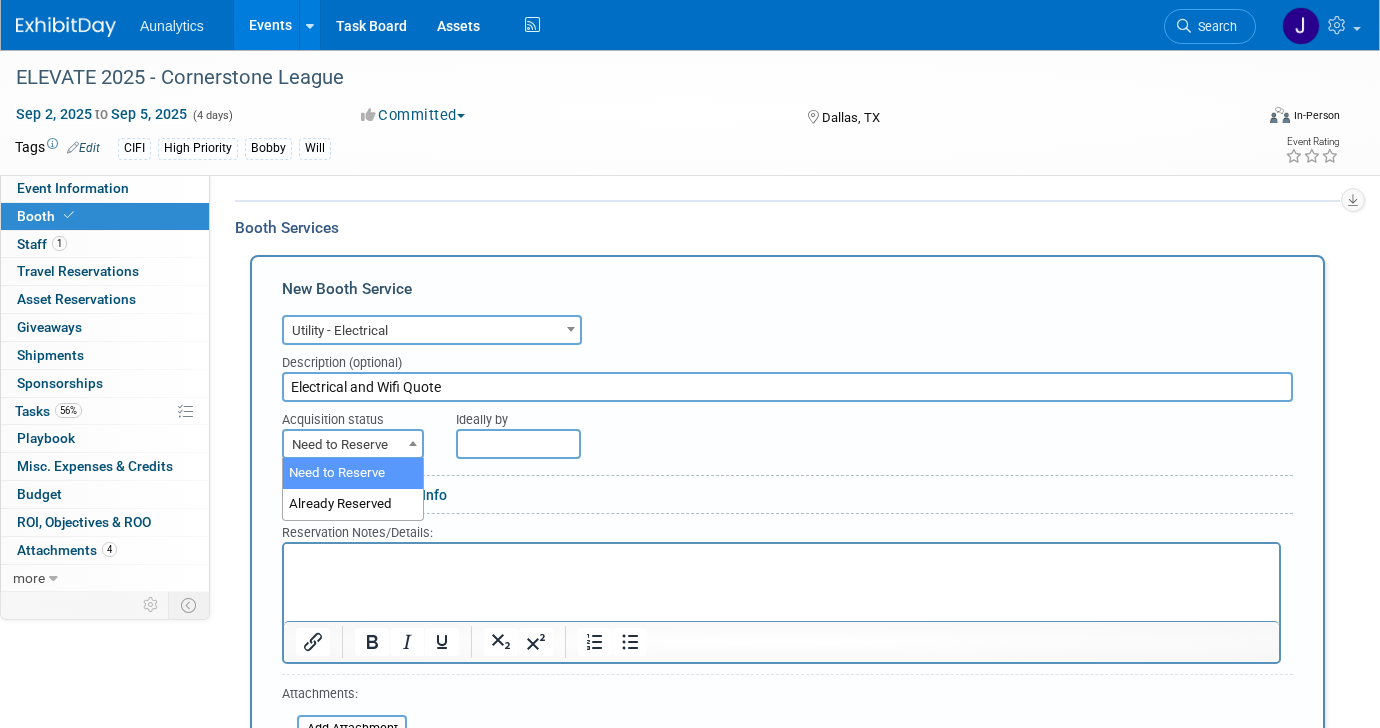 click on "Need to Reserve" at bounding box center (353, 445) 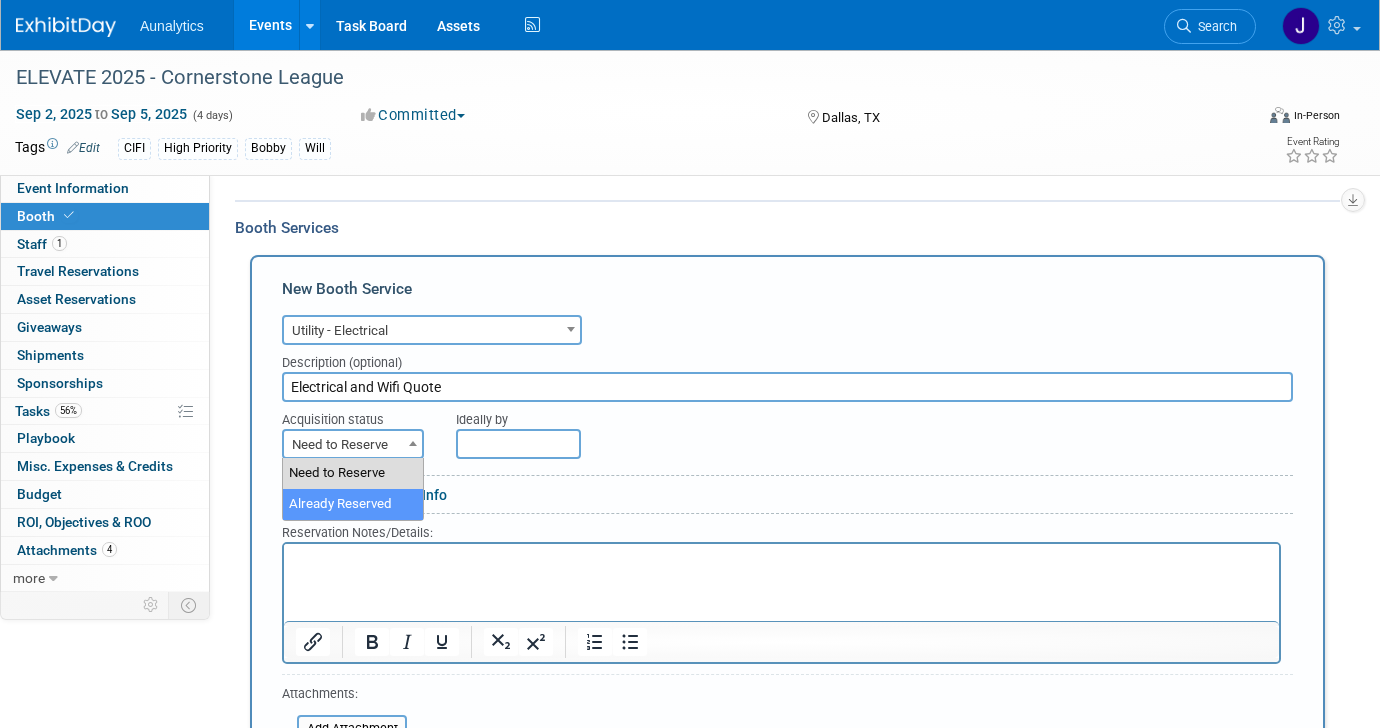 select on "2" 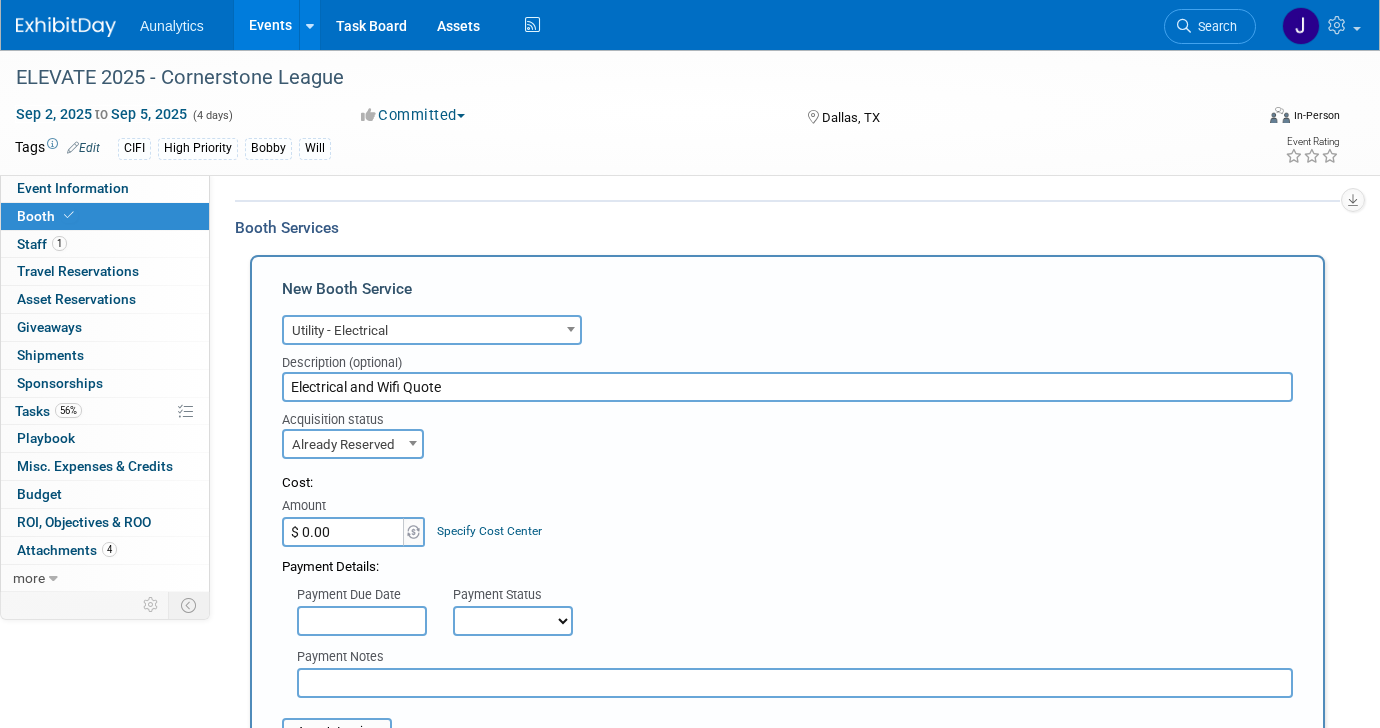 click on "$ 0.00" at bounding box center (344, 532) 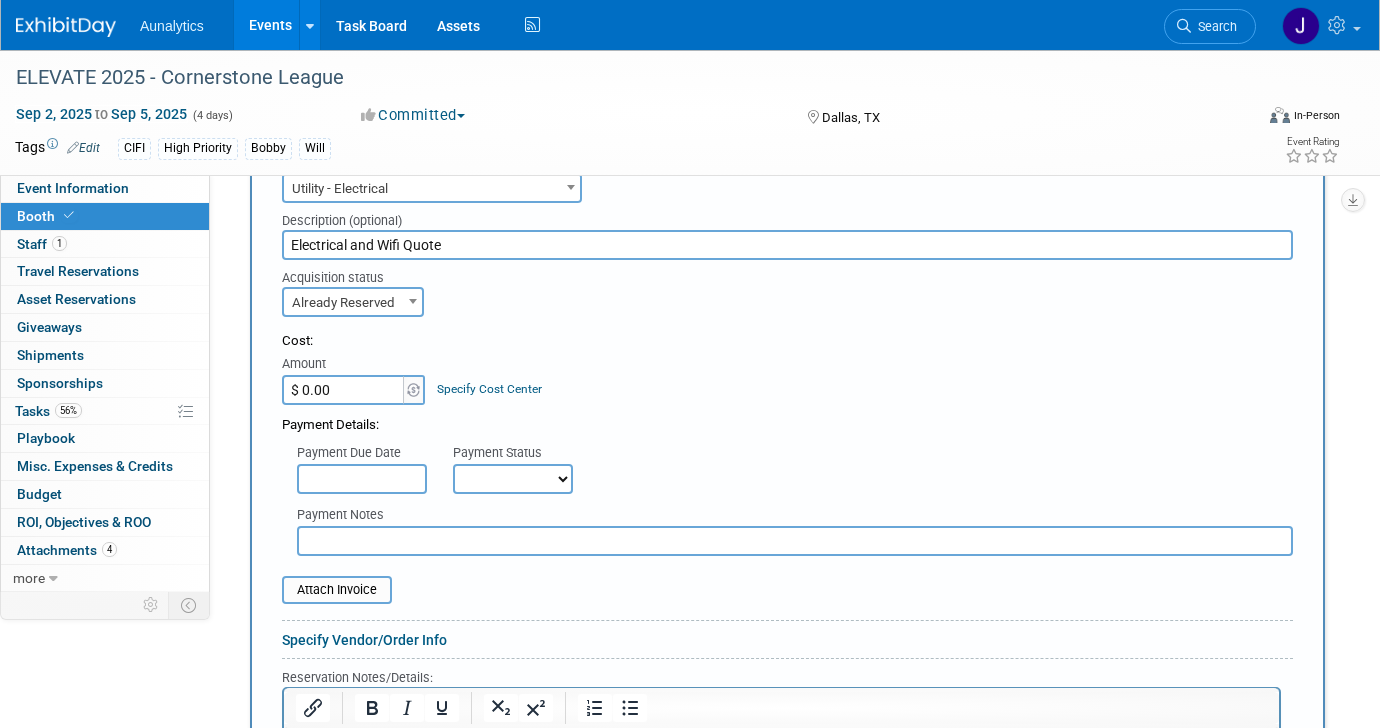 scroll, scrollTop: 568, scrollLeft: 0, axis: vertical 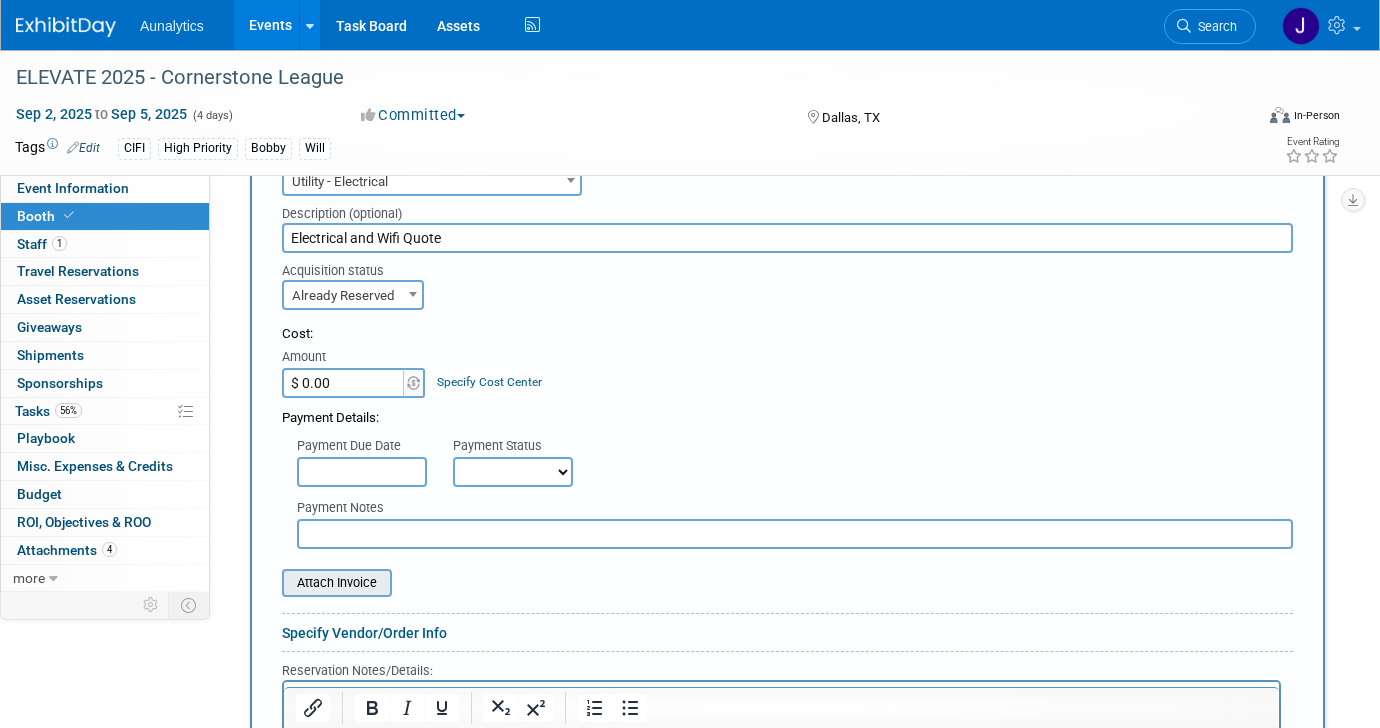 click at bounding box center [271, 583] 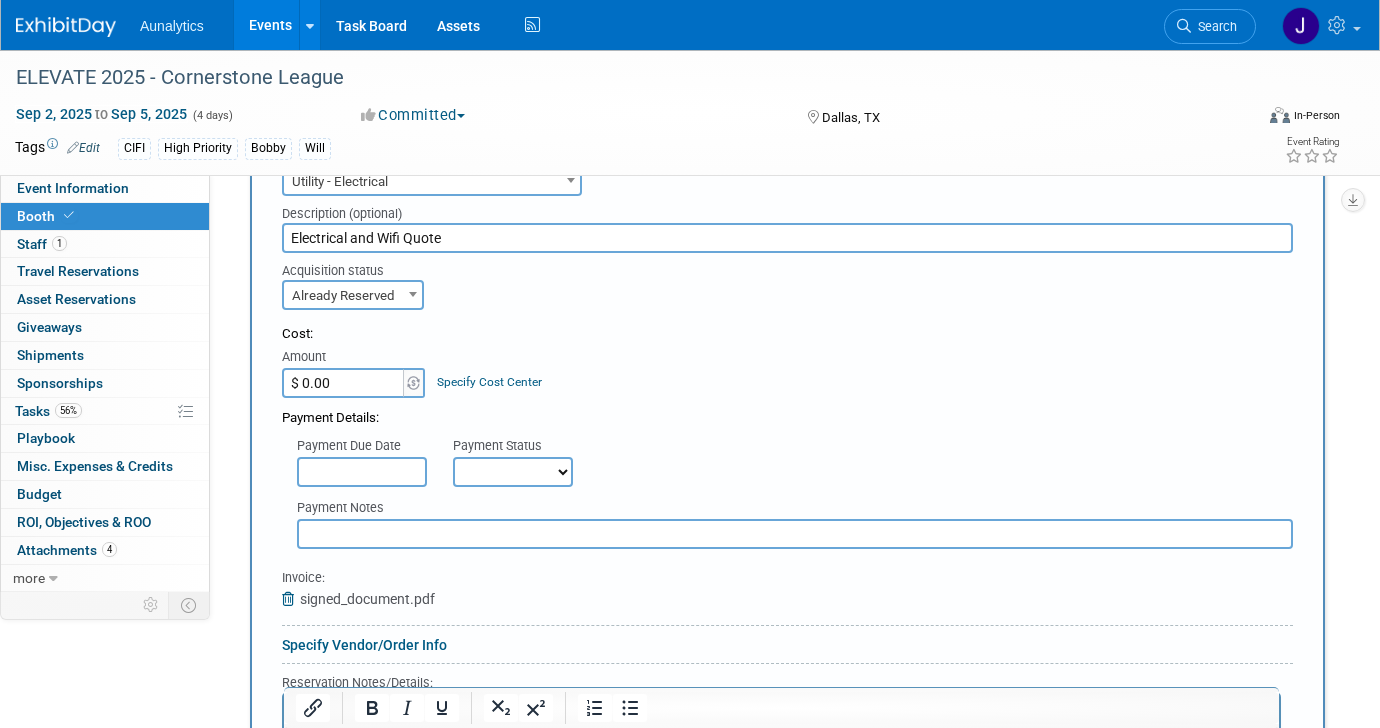 click on "$ 0.00" at bounding box center [344, 383] 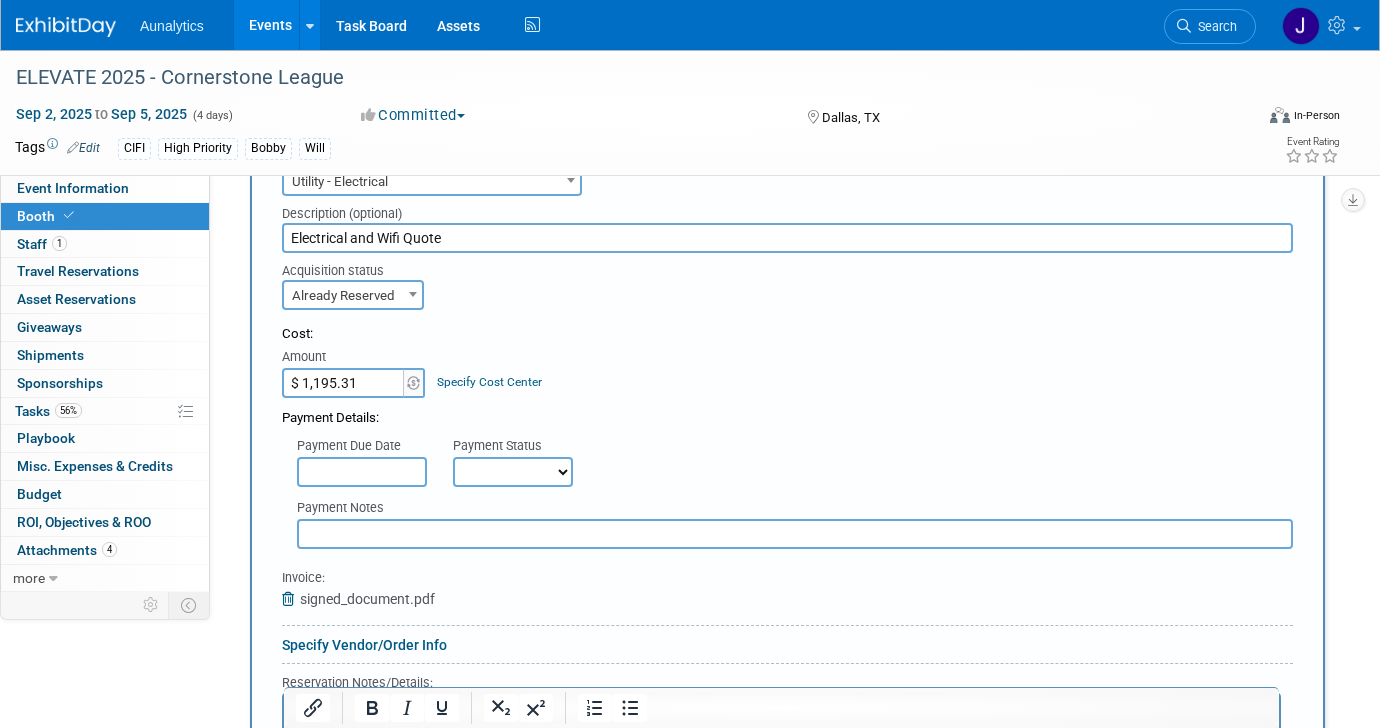 click on "Cost:
Amount
$ 1,195.31
Specify Cost Center
Cost Center
-- Not Specified --" at bounding box center [787, 361] 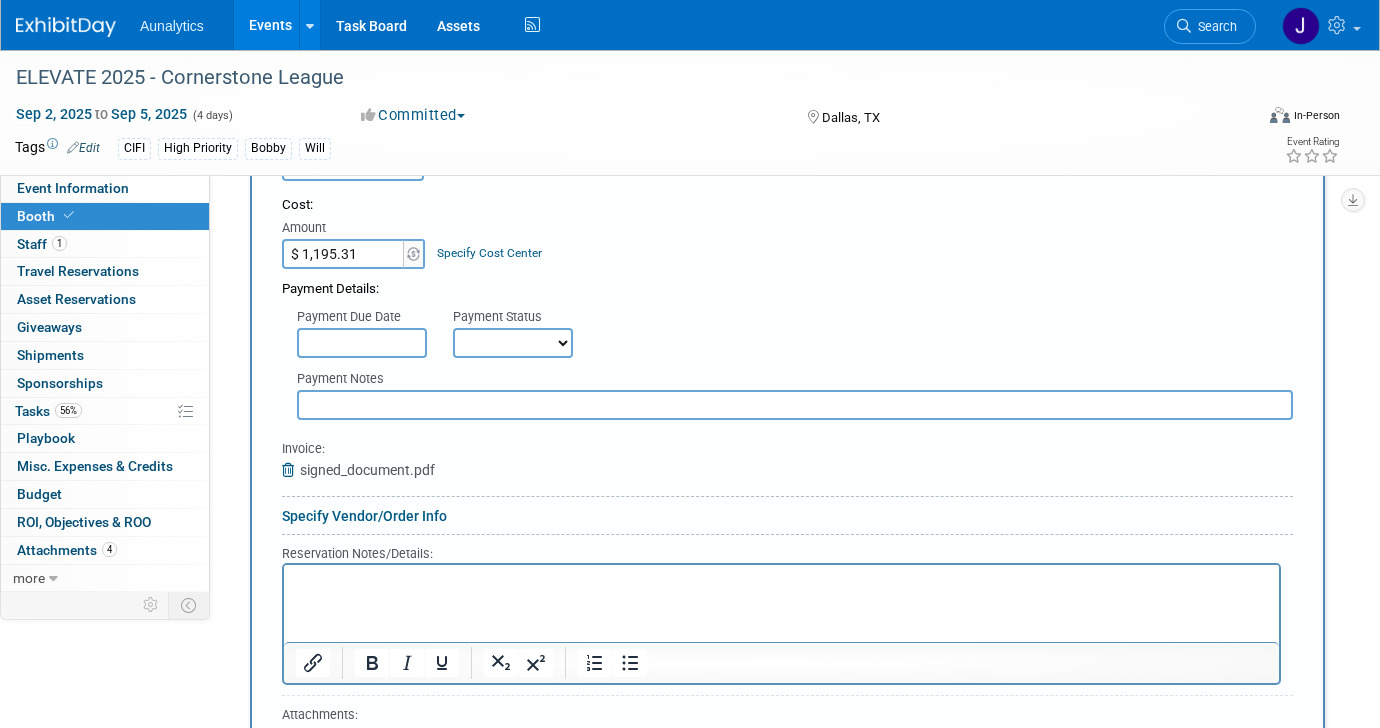 scroll, scrollTop: 726, scrollLeft: 0, axis: vertical 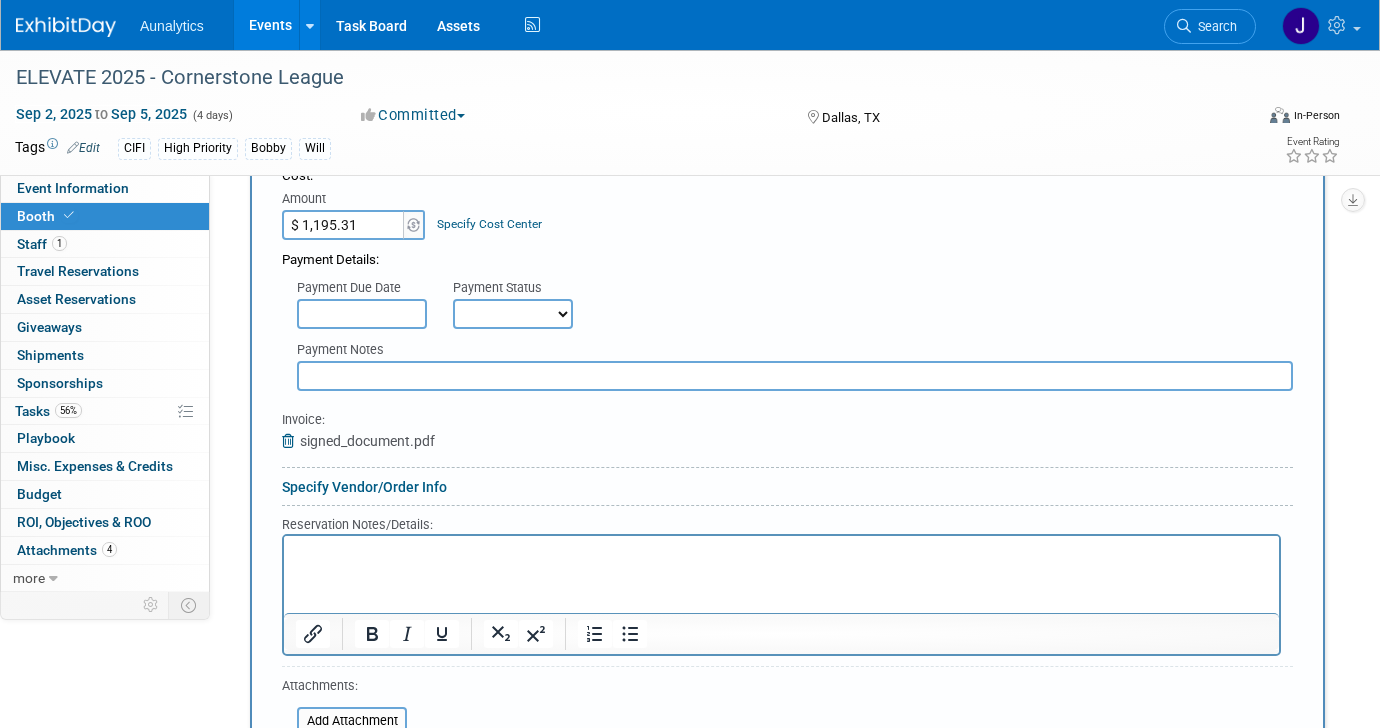 click at bounding box center [362, 314] 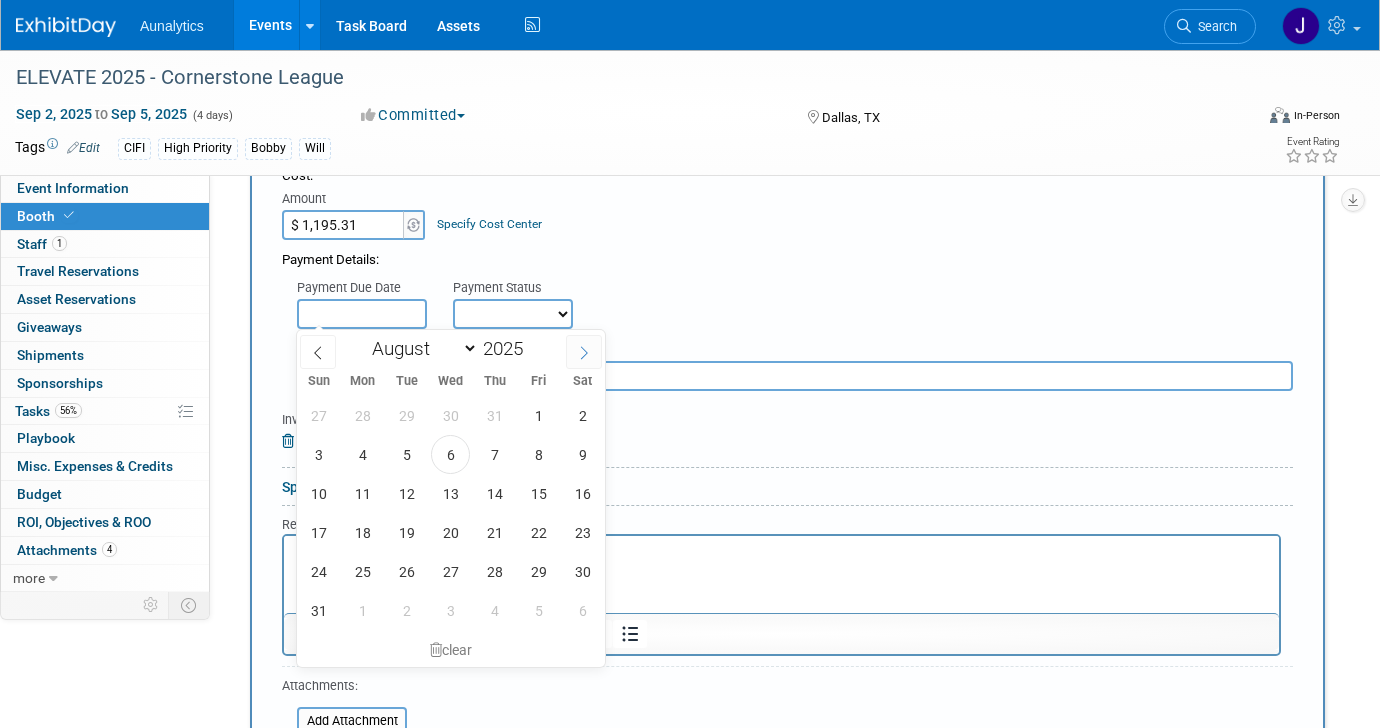 click at bounding box center (584, 352) 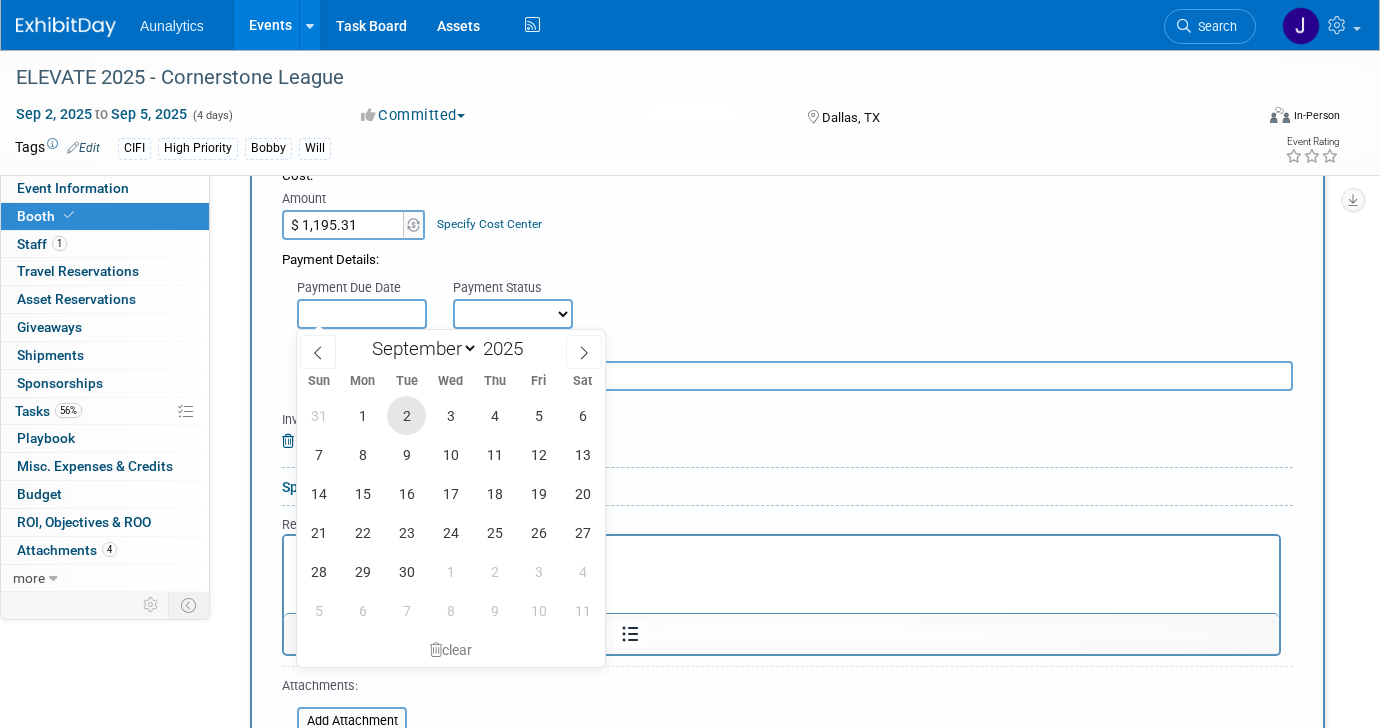 click on "2" at bounding box center (406, 415) 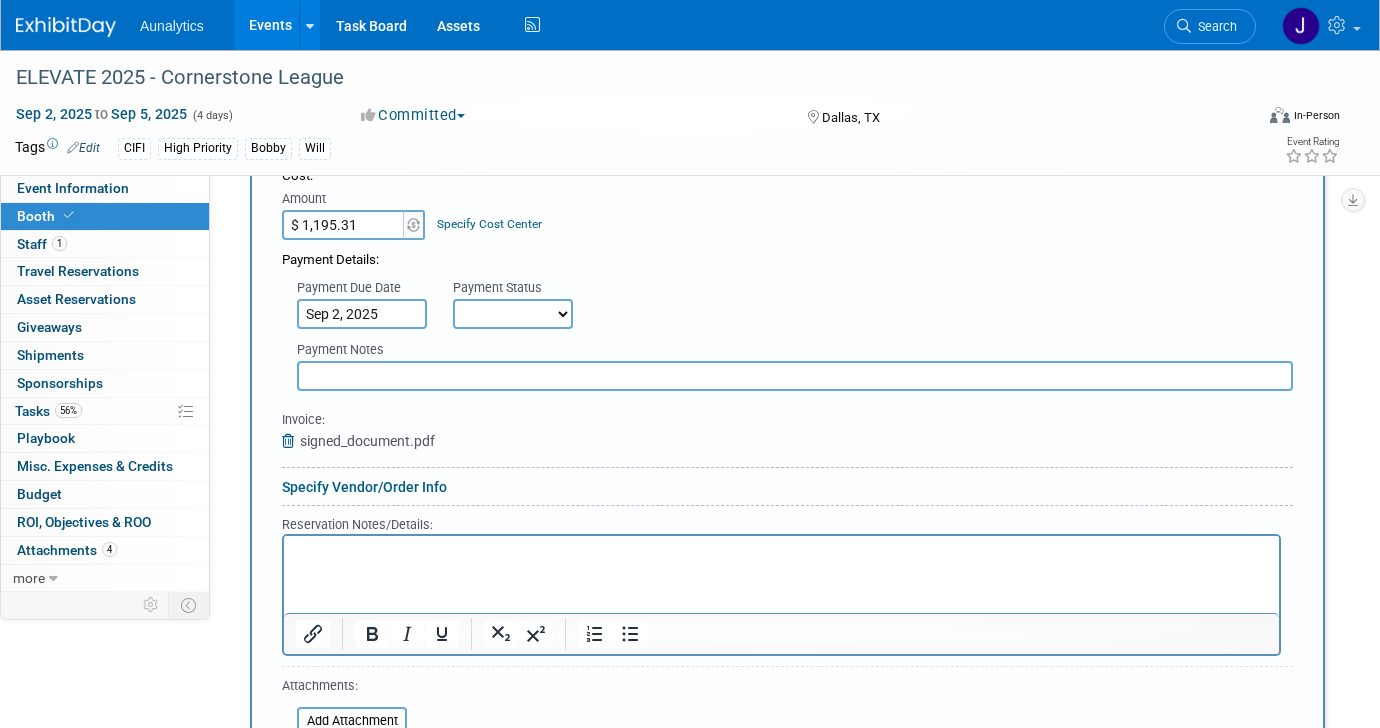 click on "Not Paid Yet
Partially Paid
Paid in Full" at bounding box center [513, 314] 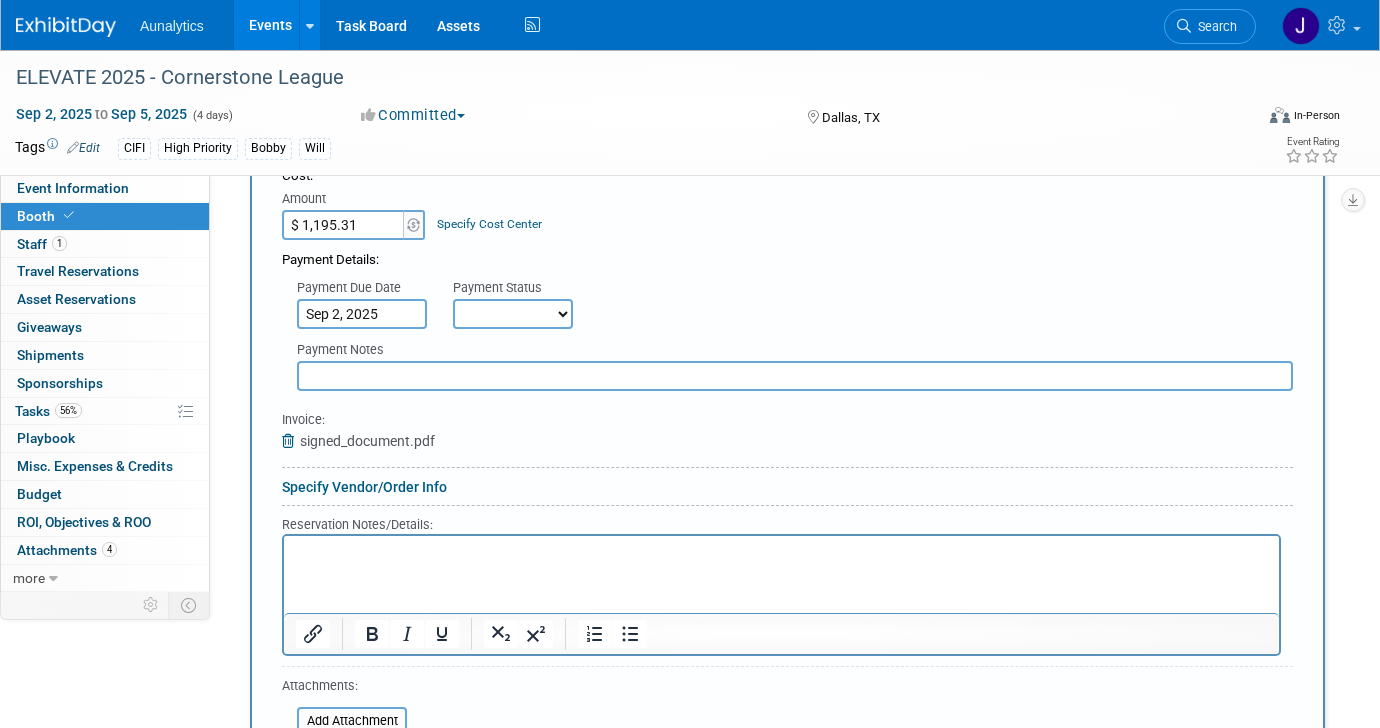 select on "3" 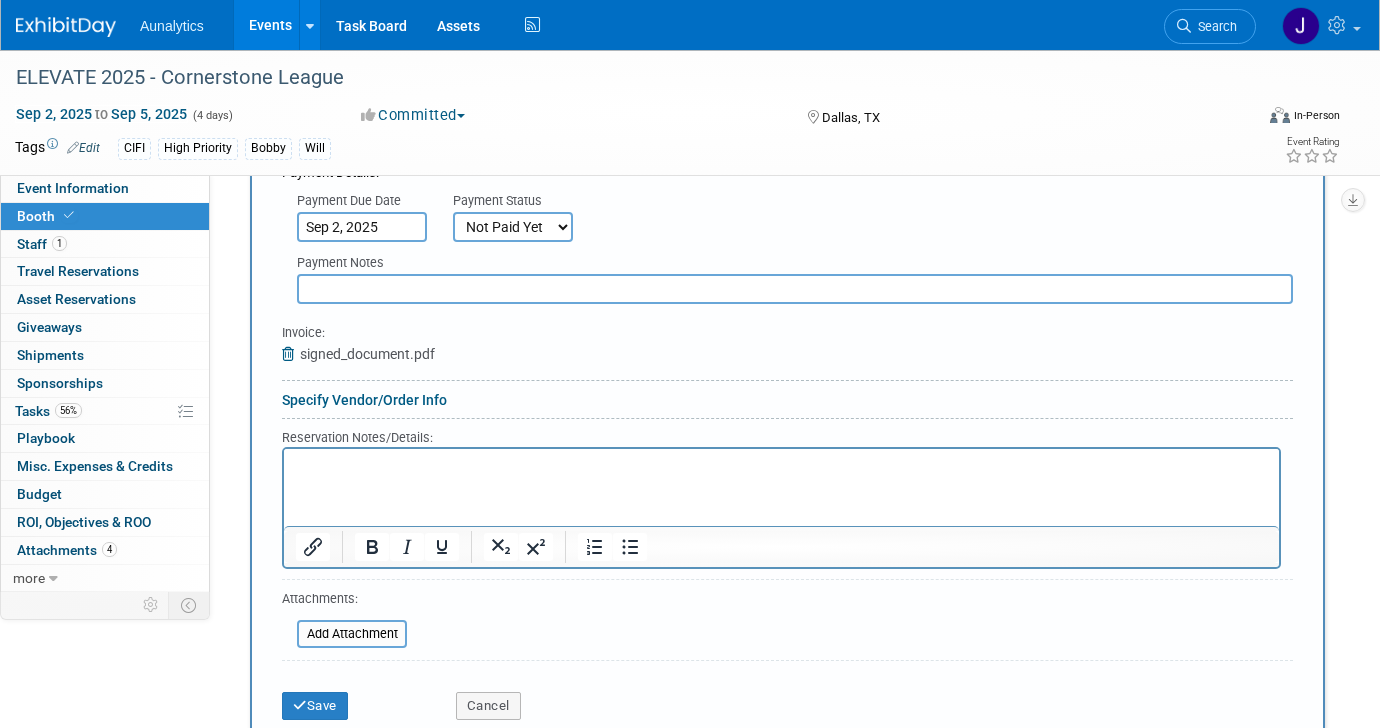 scroll, scrollTop: 846, scrollLeft: 0, axis: vertical 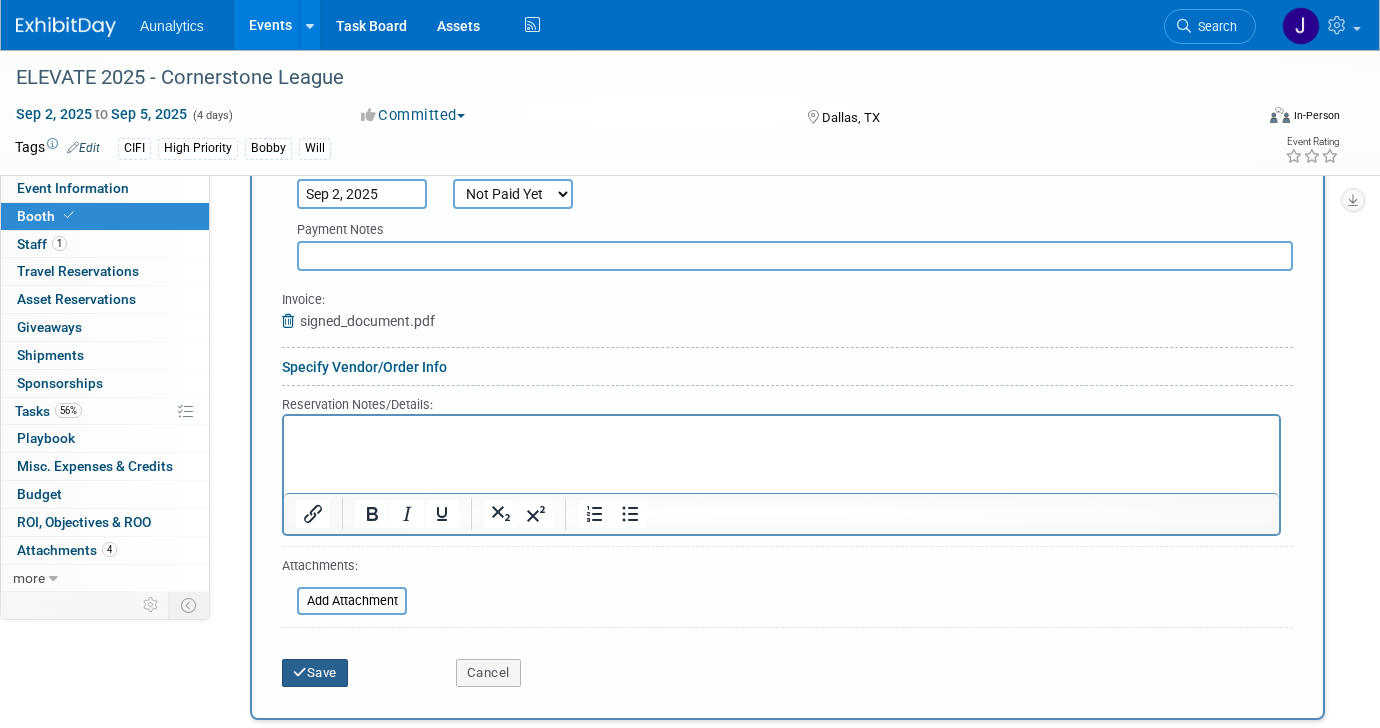 click on "Save" at bounding box center (315, 673) 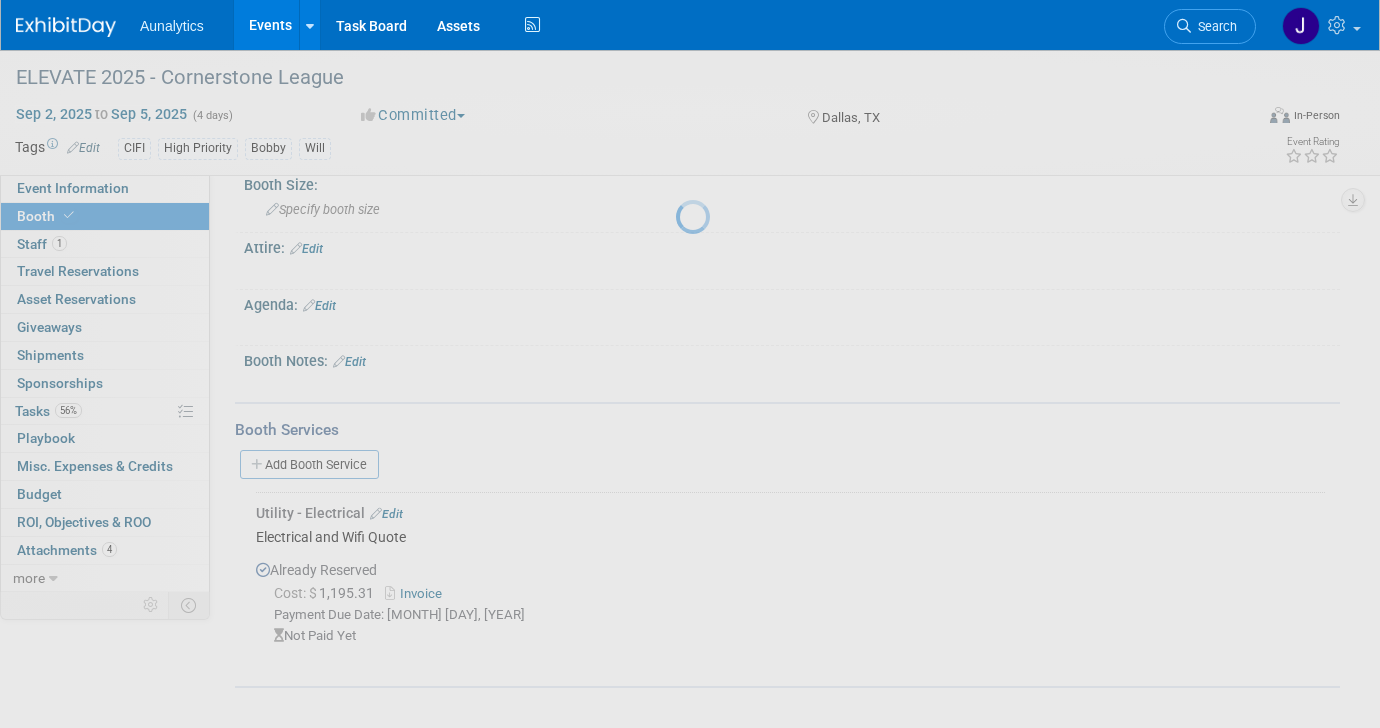 scroll, scrollTop: 214, scrollLeft: 0, axis: vertical 